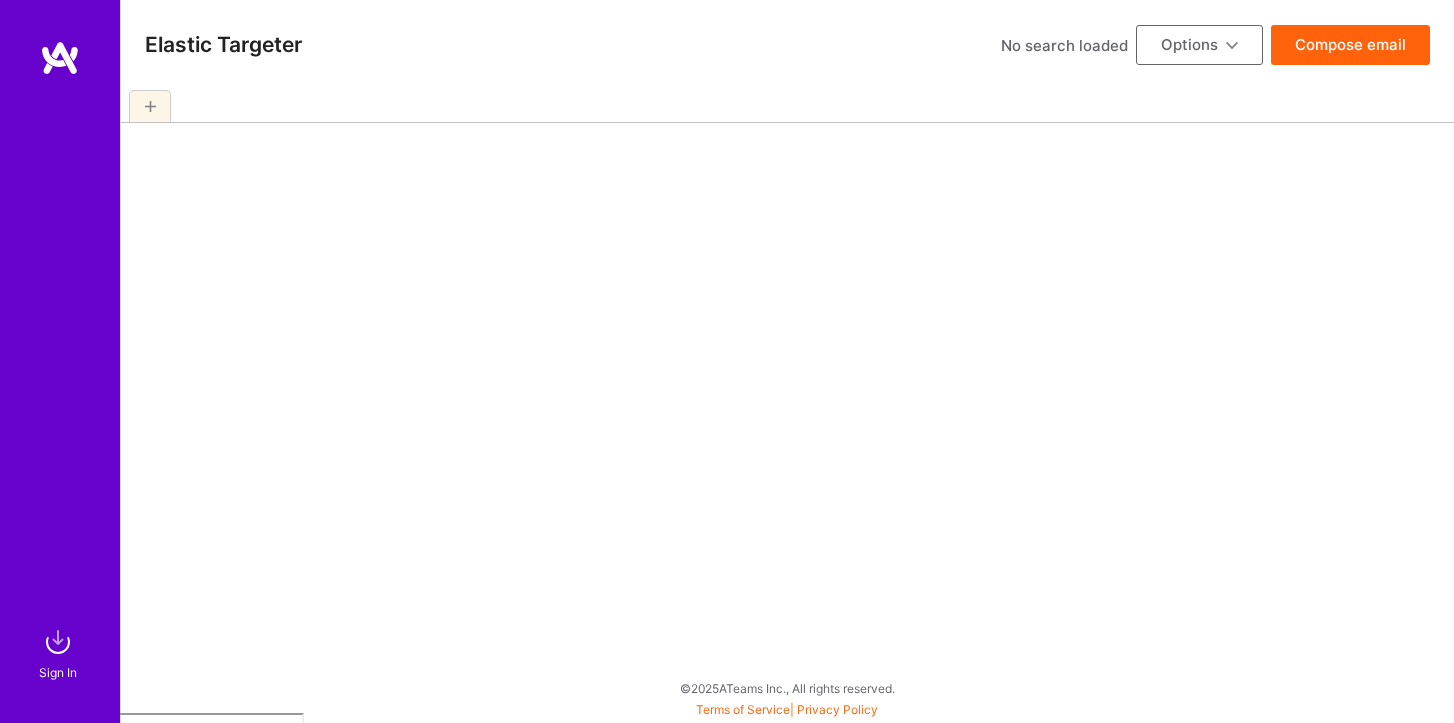 scroll, scrollTop: 0, scrollLeft: 0, axis: both 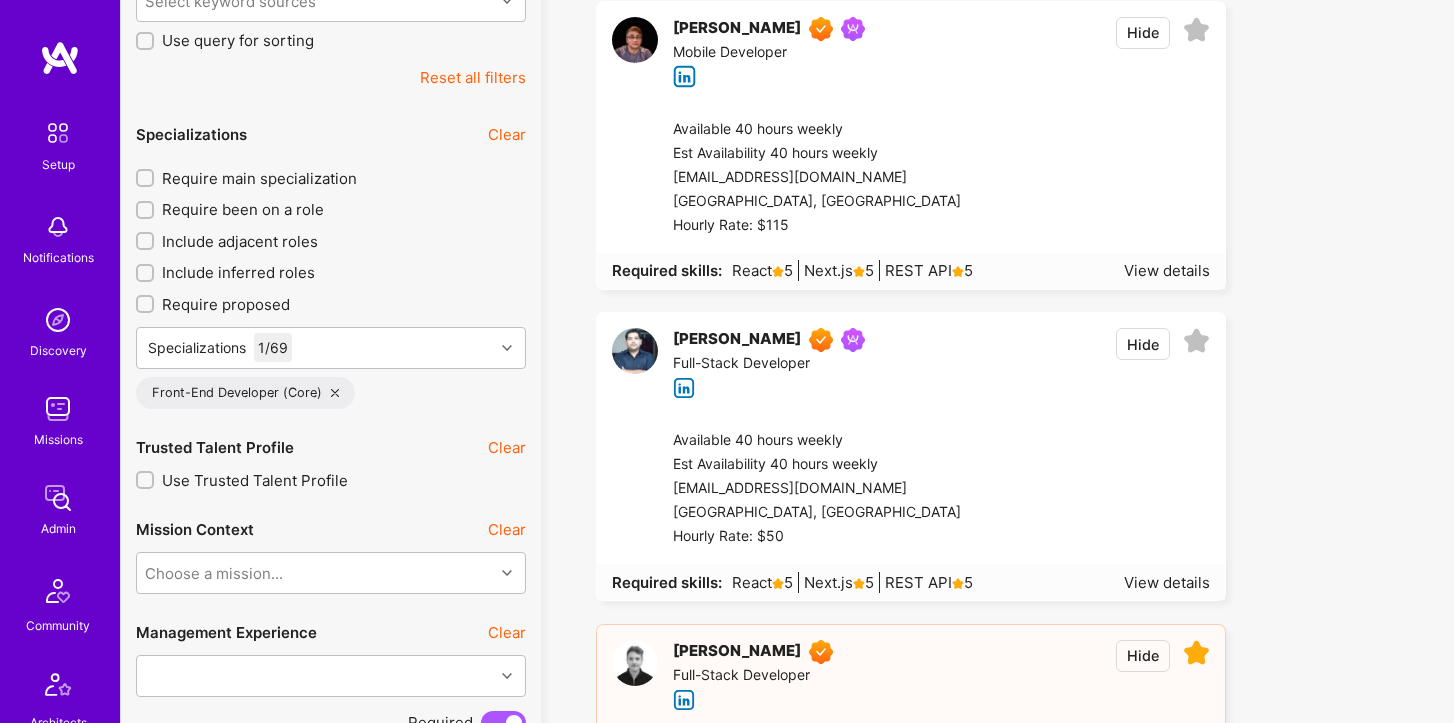click at bounding box center (684, 76) 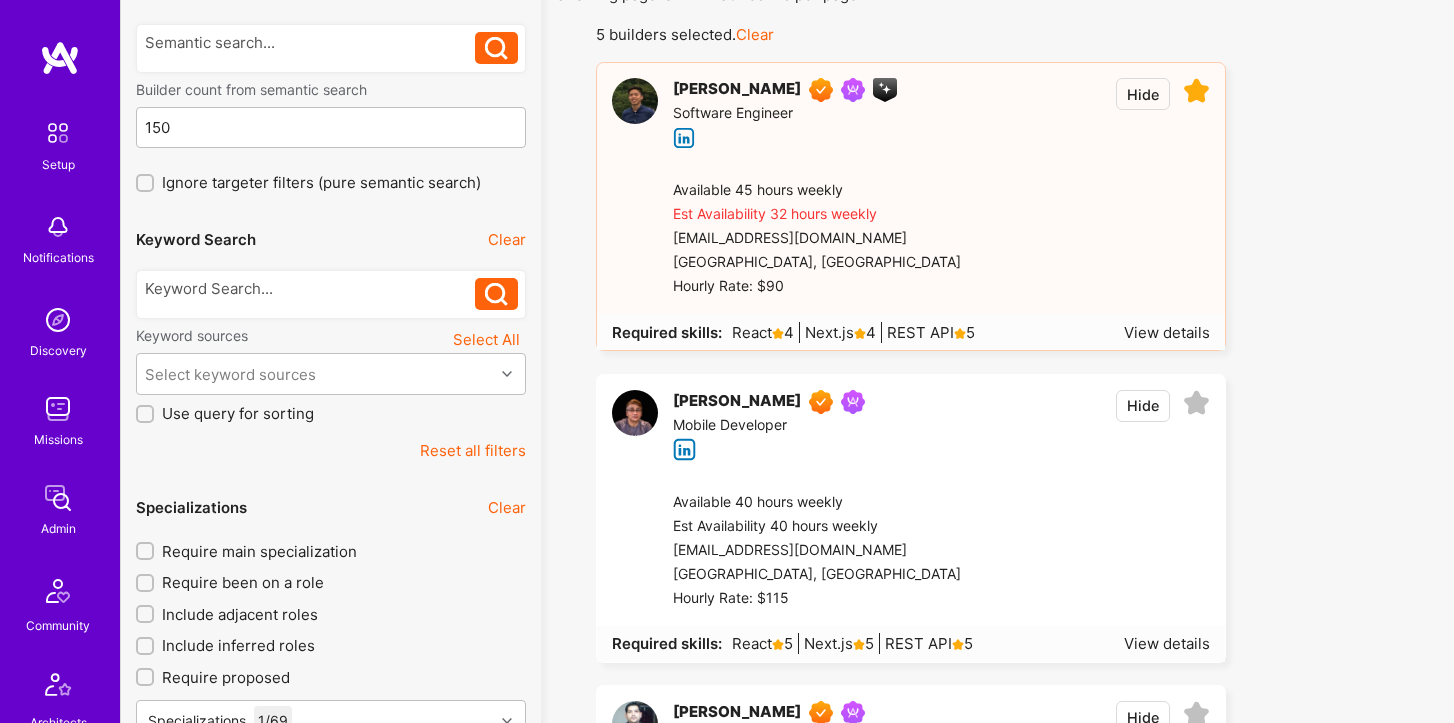 scroll, scrollTop: 94, scrollLeft: 0, axis: vertical 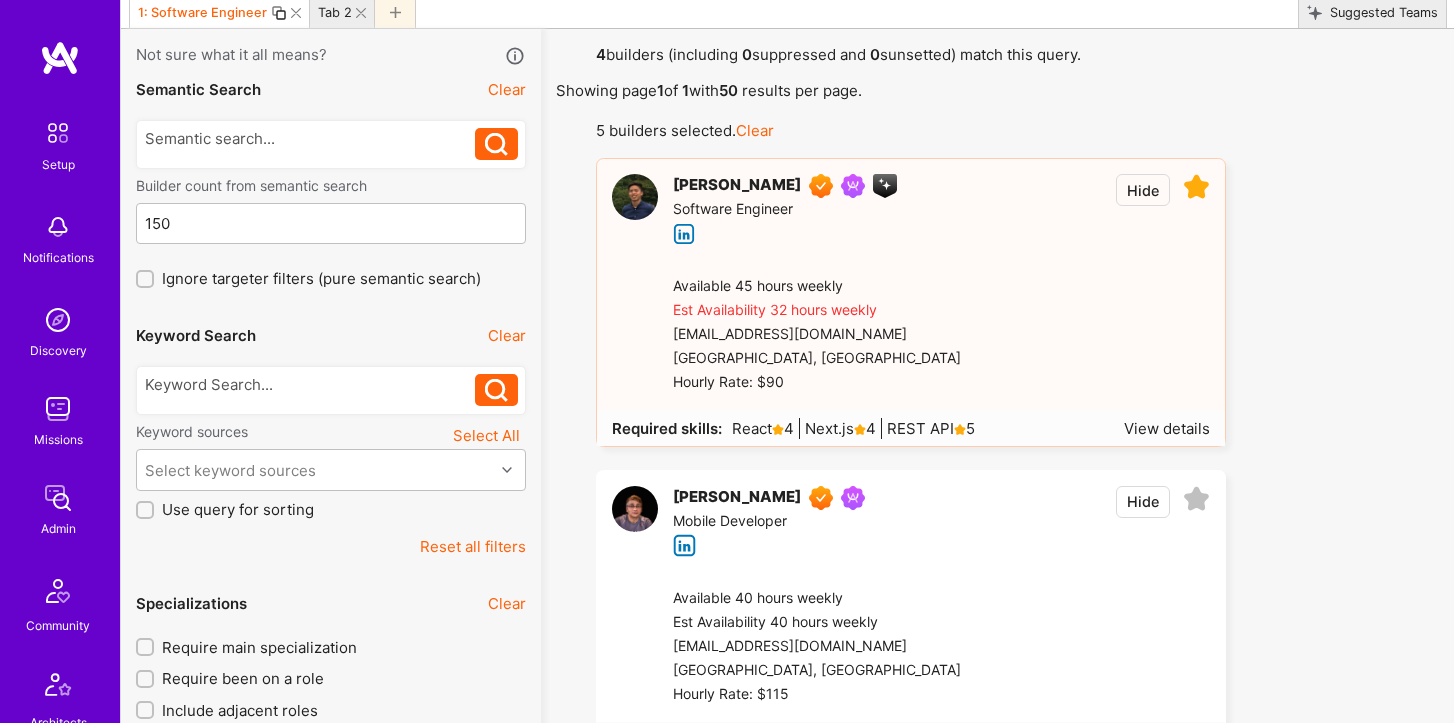 click on "Nhan Tran" at bounding box center [737, 186] 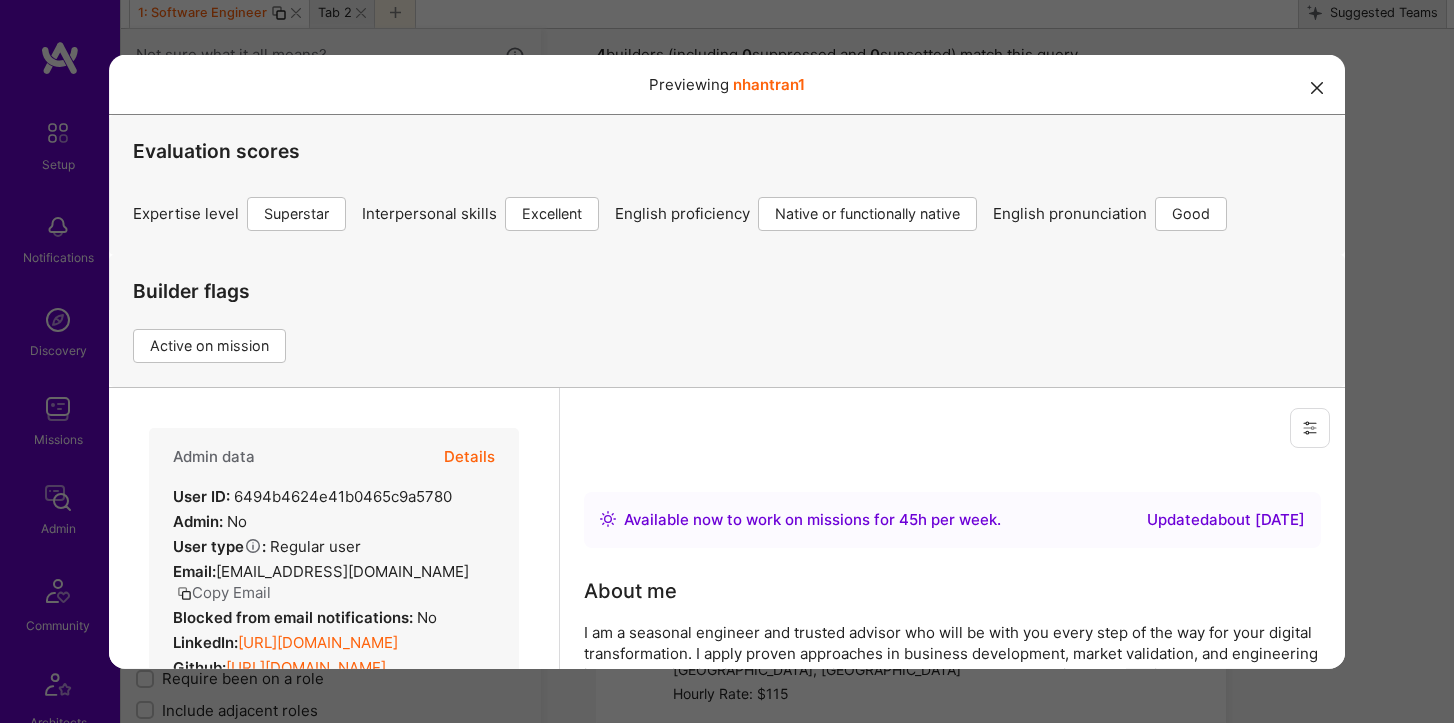 scroll, scrollTop: 0, scrollLeft: 0, axis: both 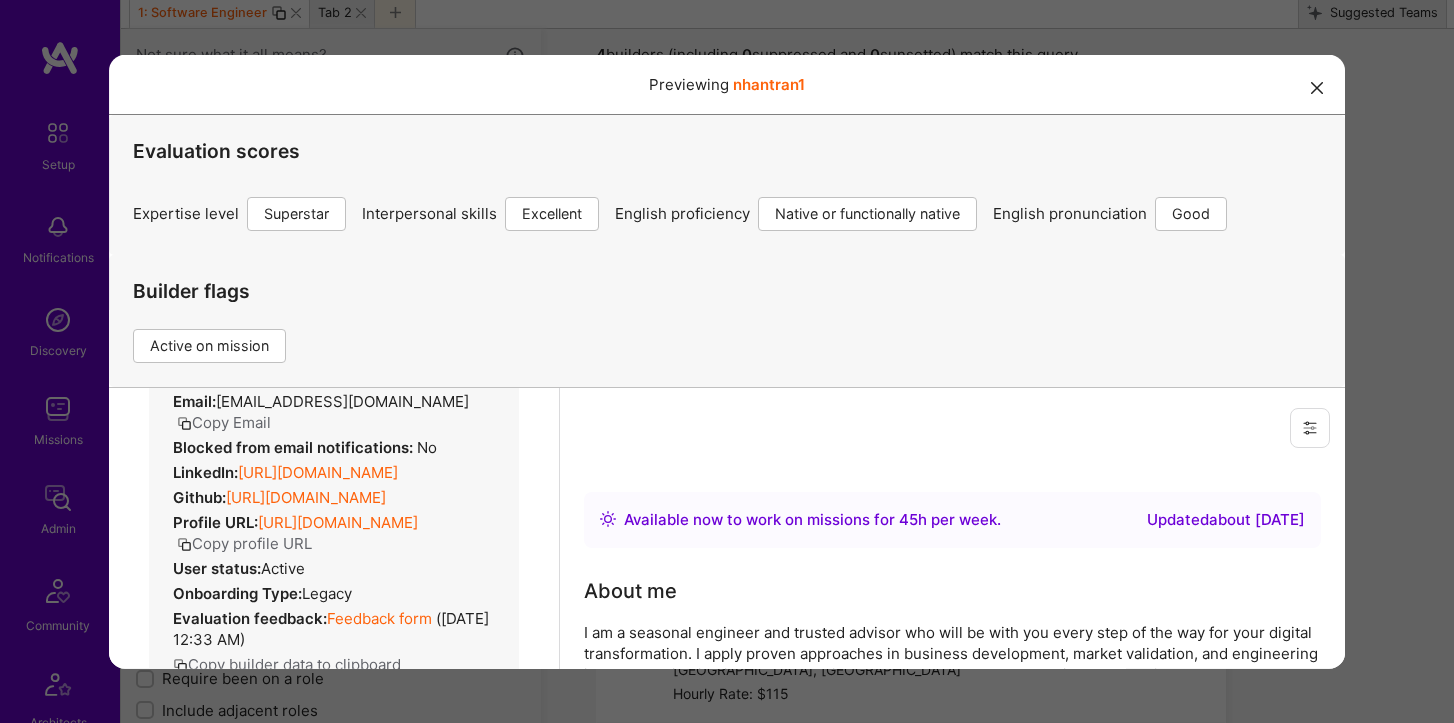 click on "https://linkedin.com/in/ducnhantran" at bounding box center (318, 471) 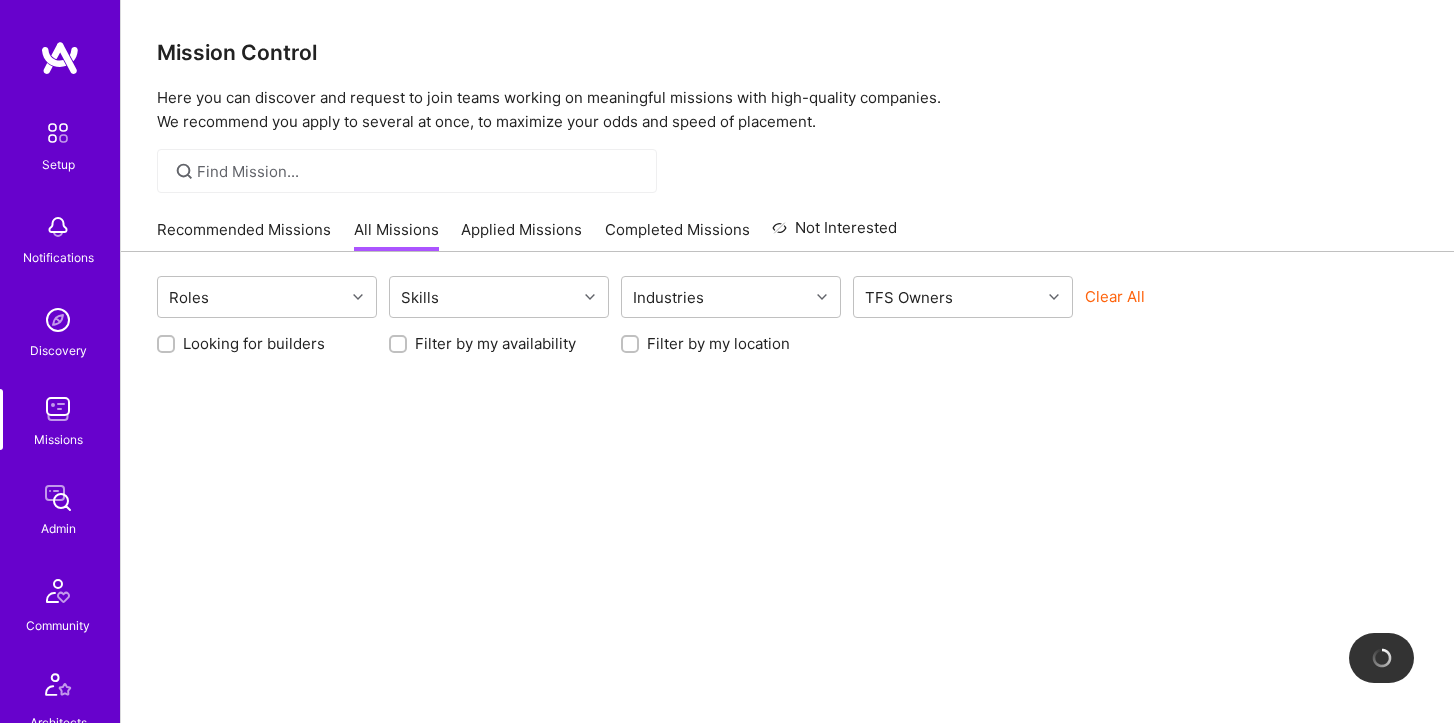 scroll, scrollTop: 0, scrollLeft: 0, axis: both 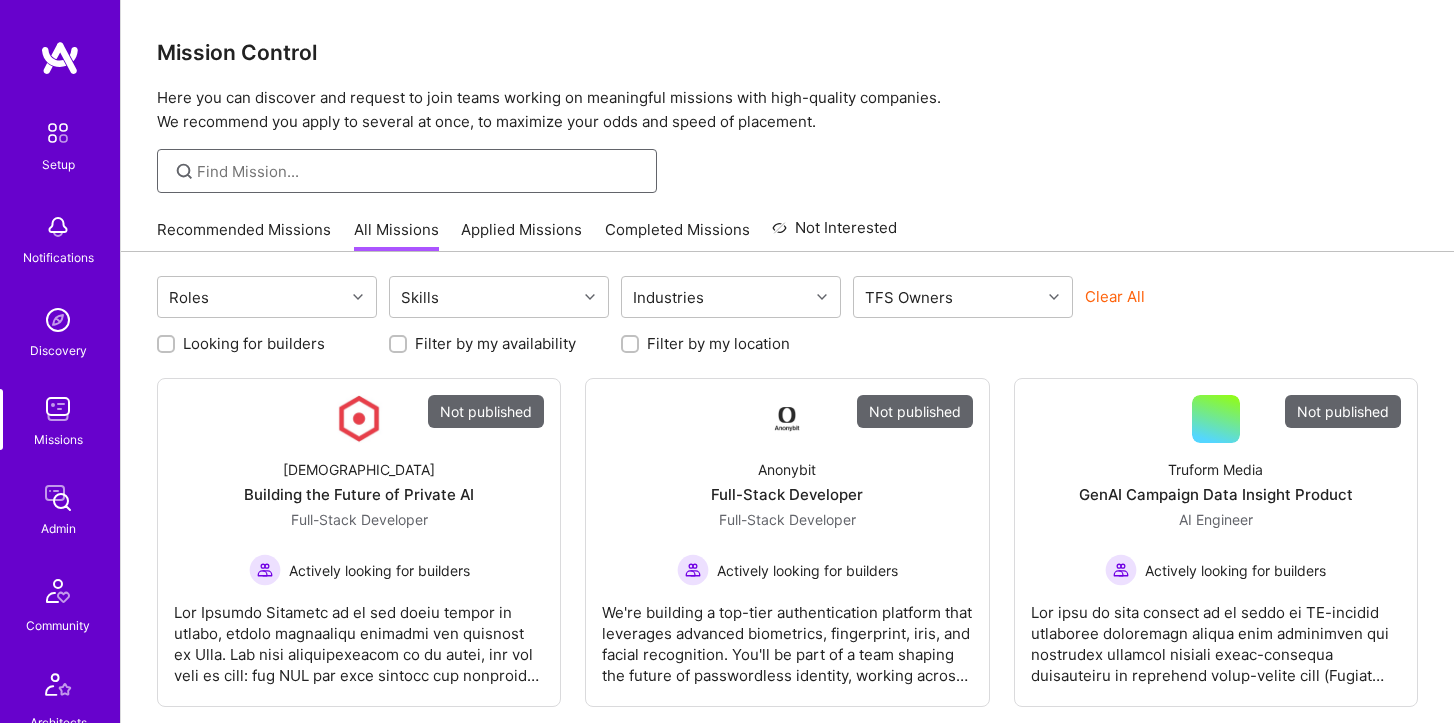 click at bounding box center (419, 171) 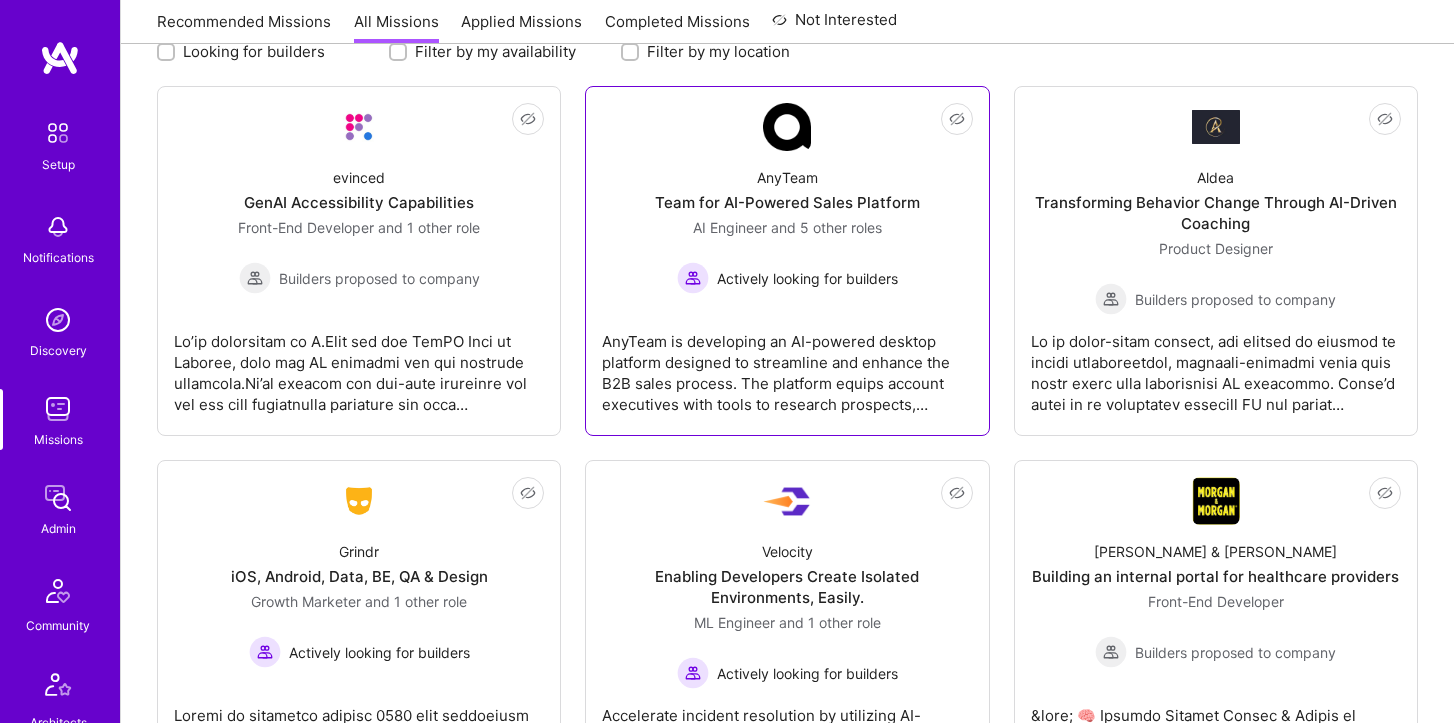 scroll, scrollTop: 241, scrollLeft: 0, axis: vertical 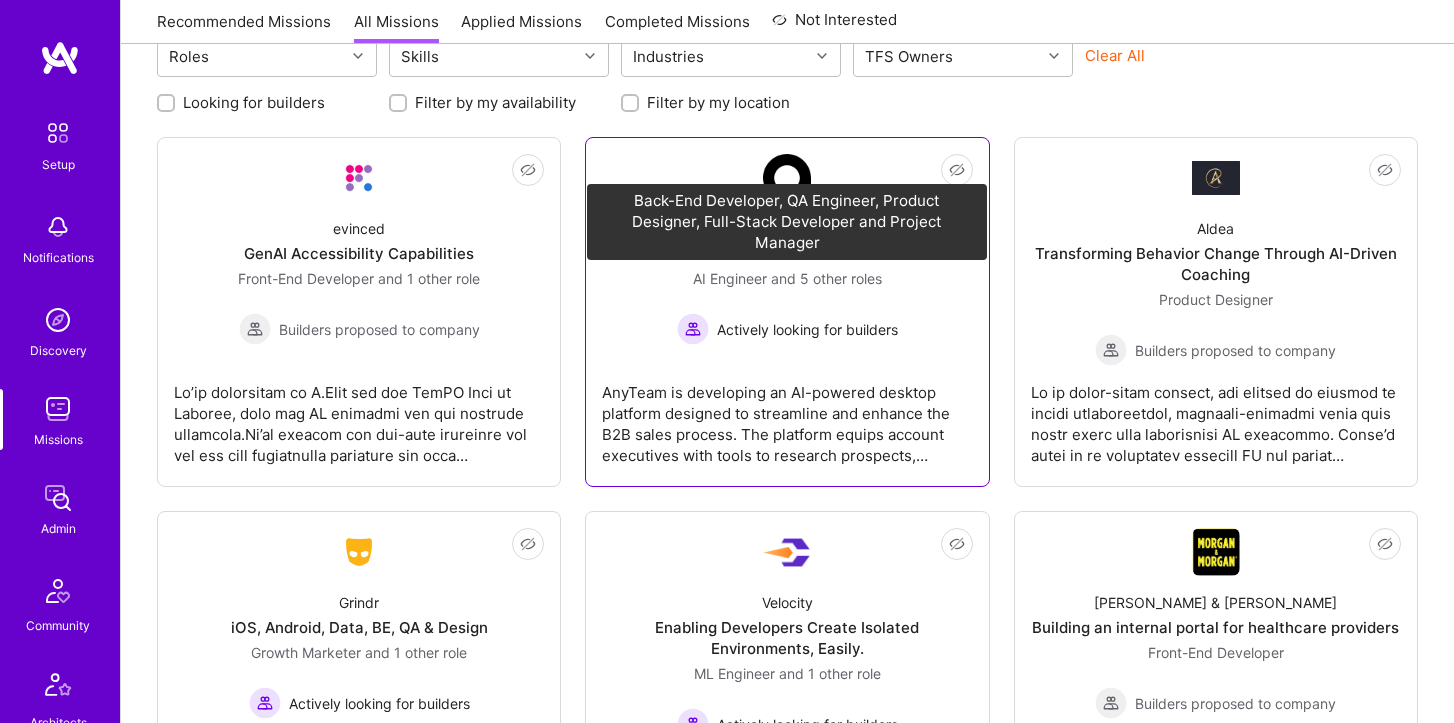 type on "any" 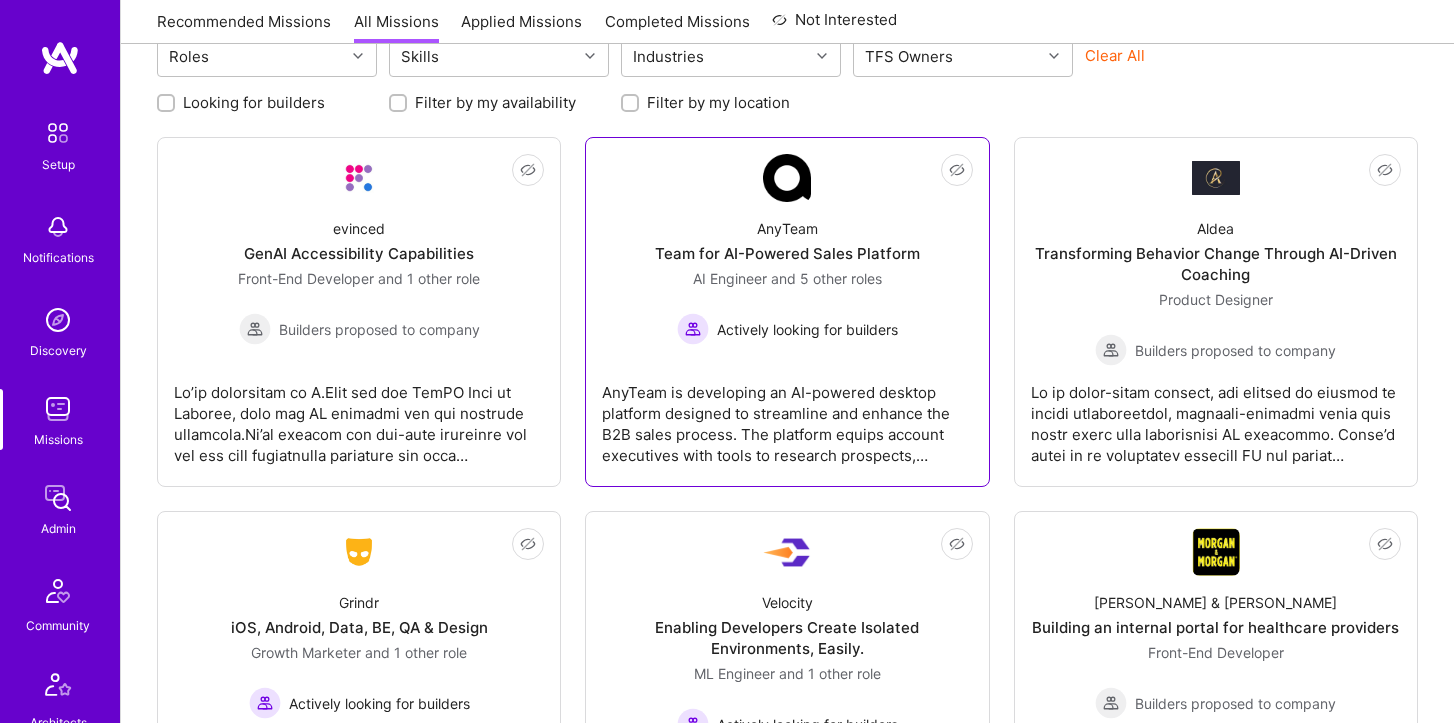 click on "AnyTeam" at bounding box center (787, 228) 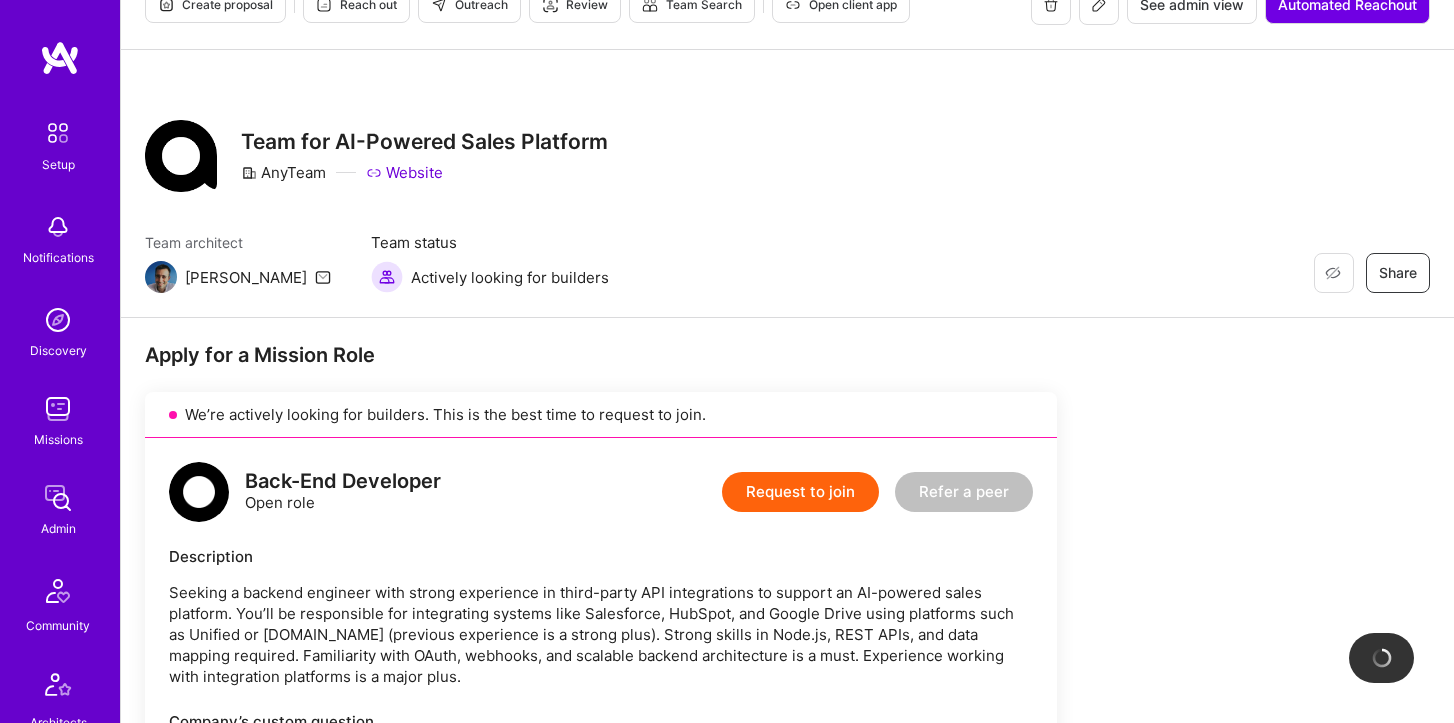 scroll, scrollTop: 0, scrollLeft: 0, axis: both 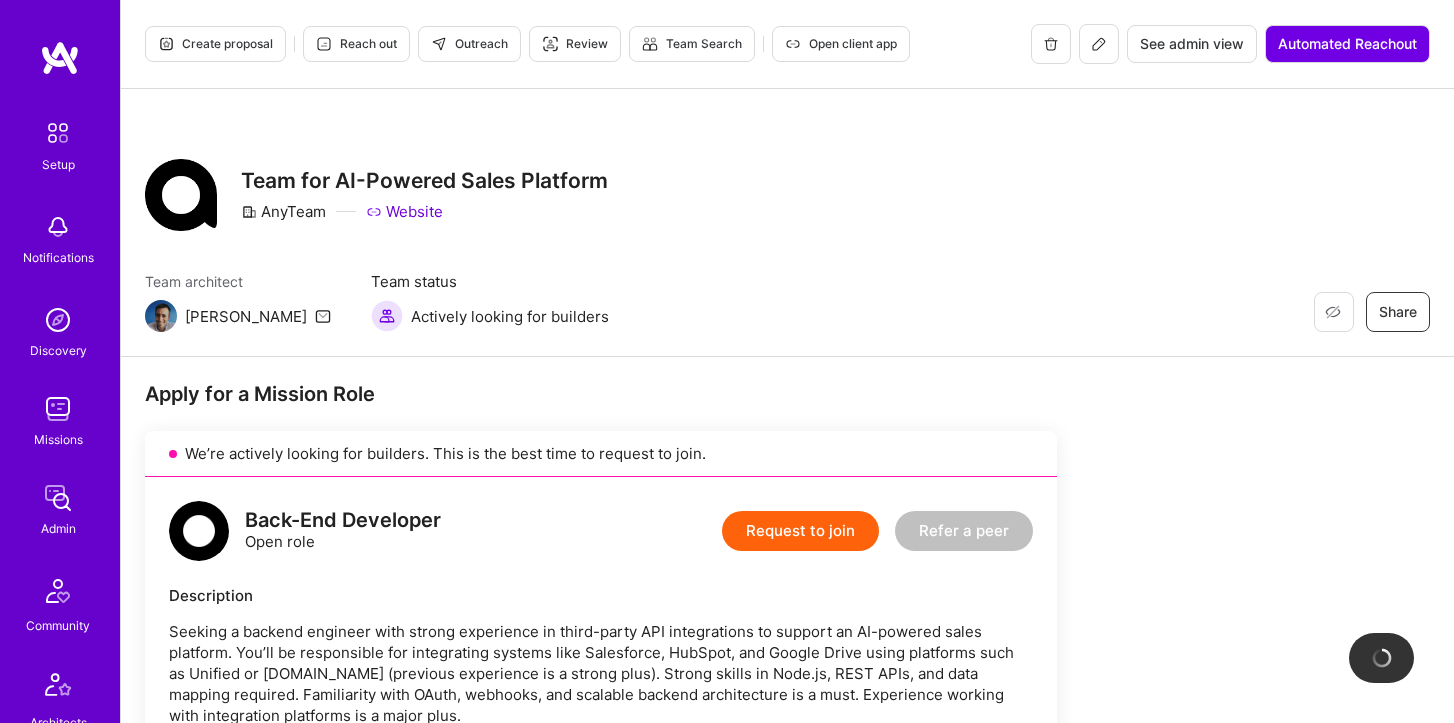 click at bounding box center [1099, 44] 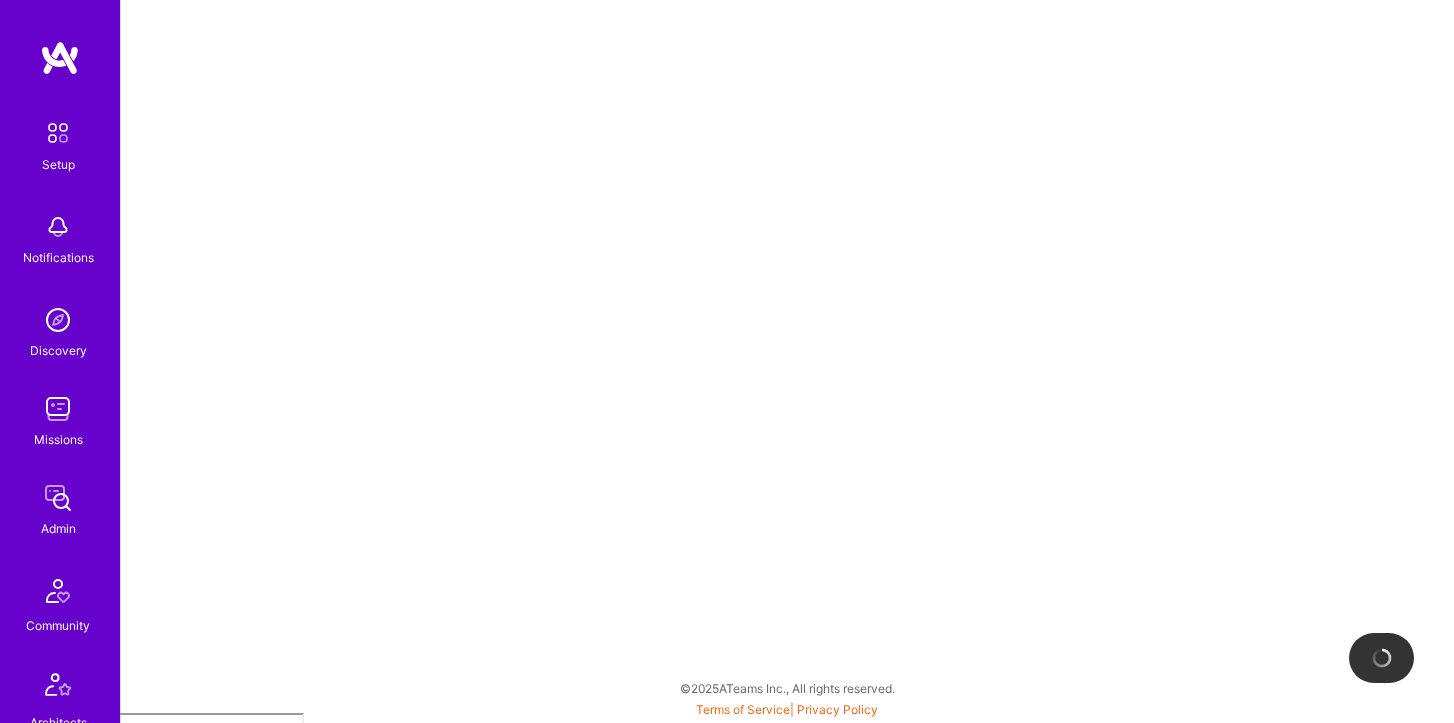 select on "Published" 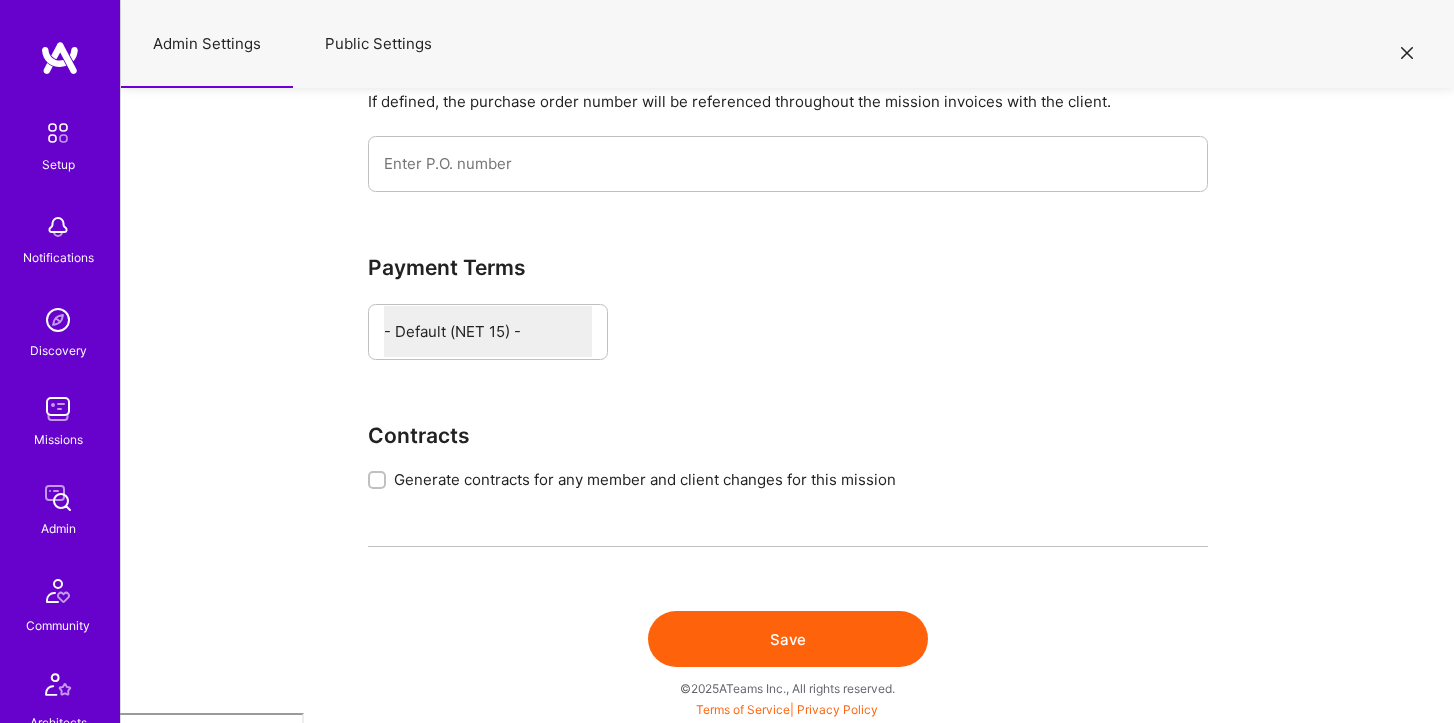 scroll, scrollTop: 0, scrollLeft: 0, axis: both 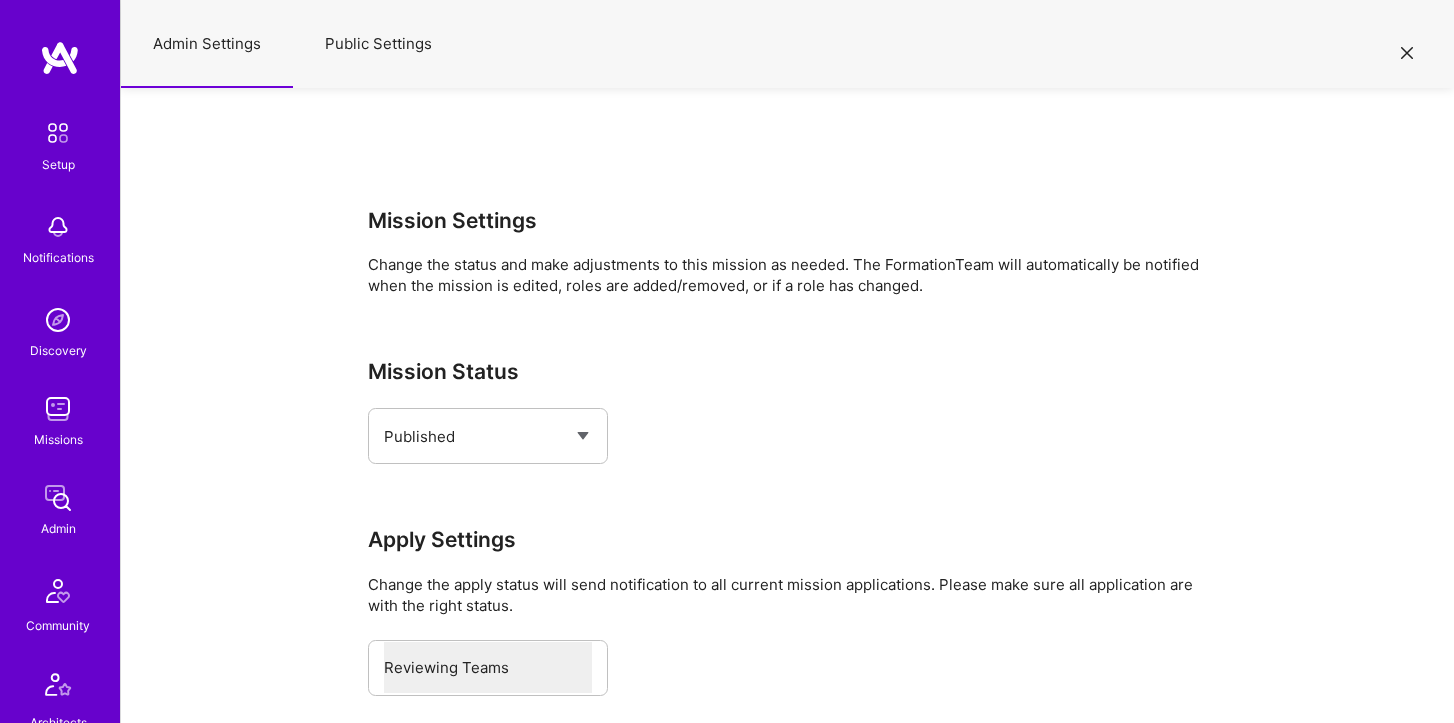 click on "Public Settings" at bounding box center [378, 44] 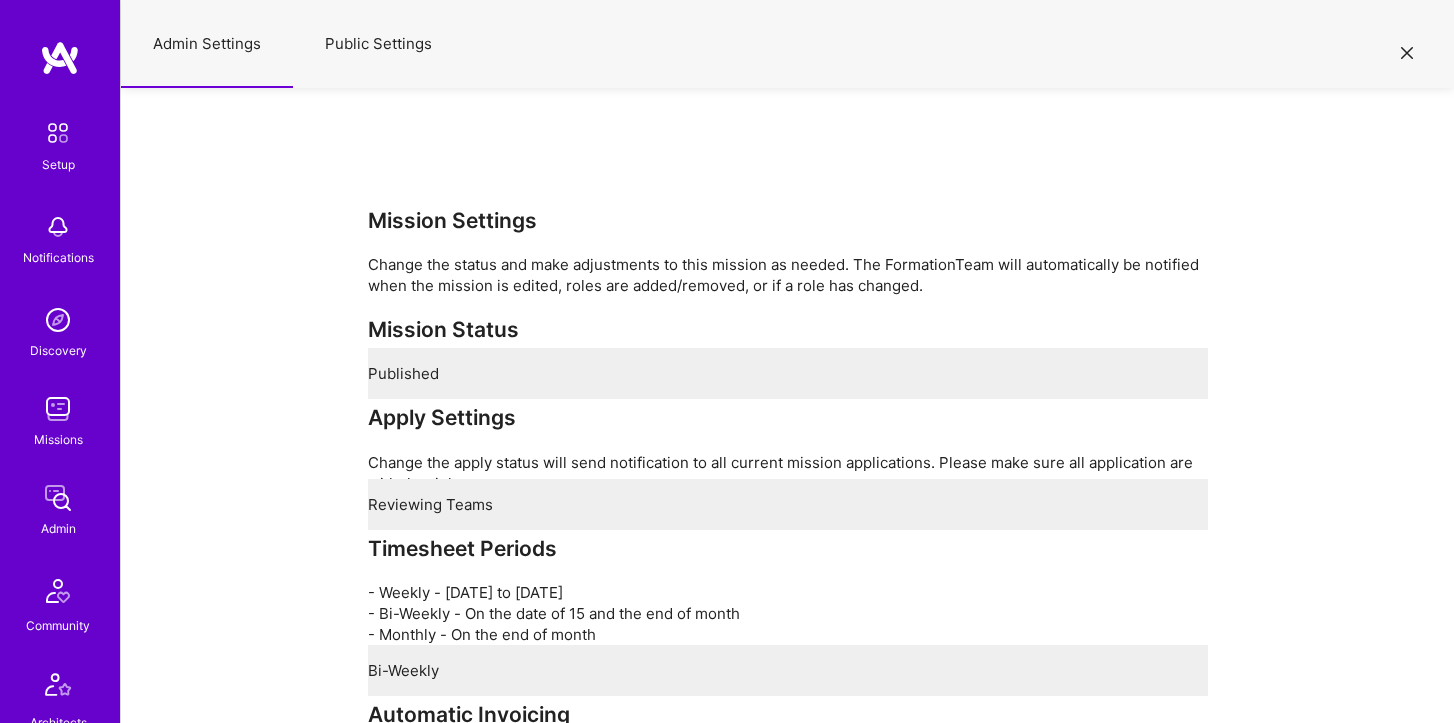 select on "All" 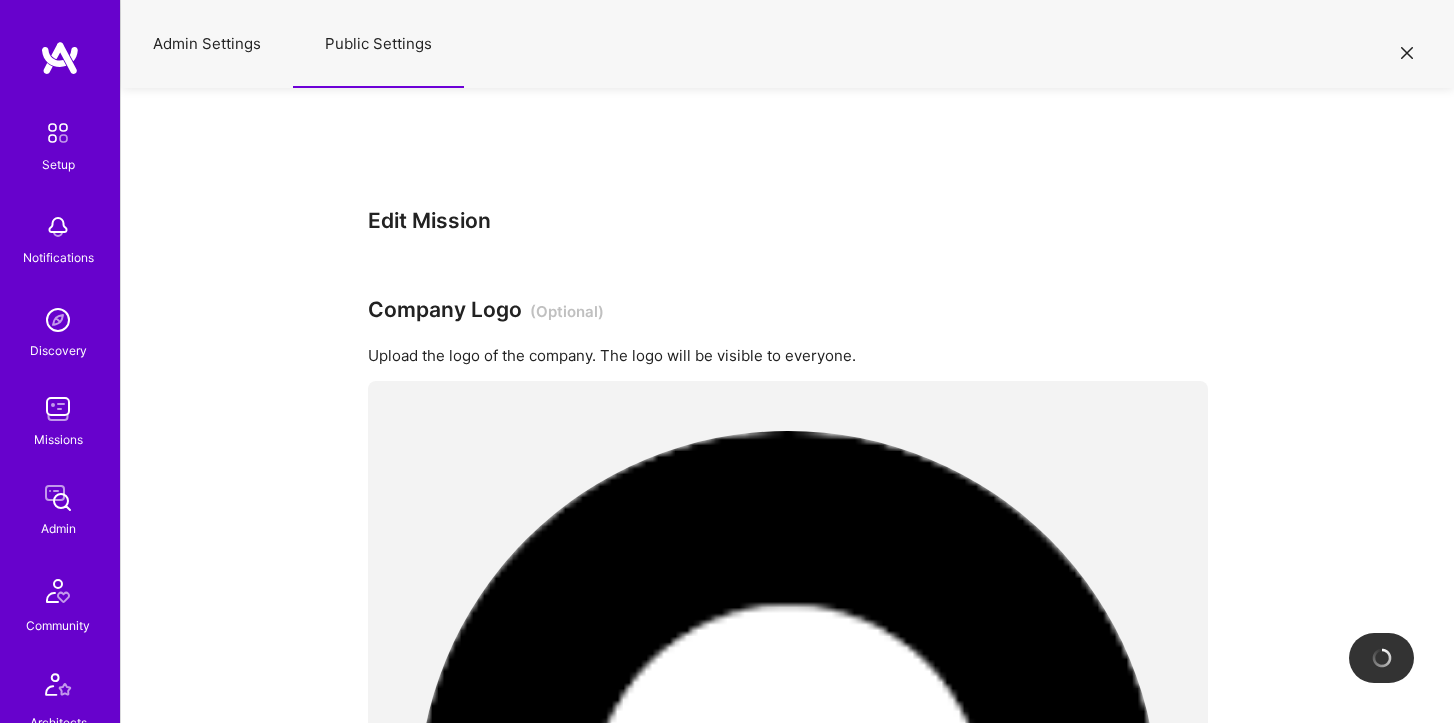 click on "Admin Settings" at bounding box center [207, 44] 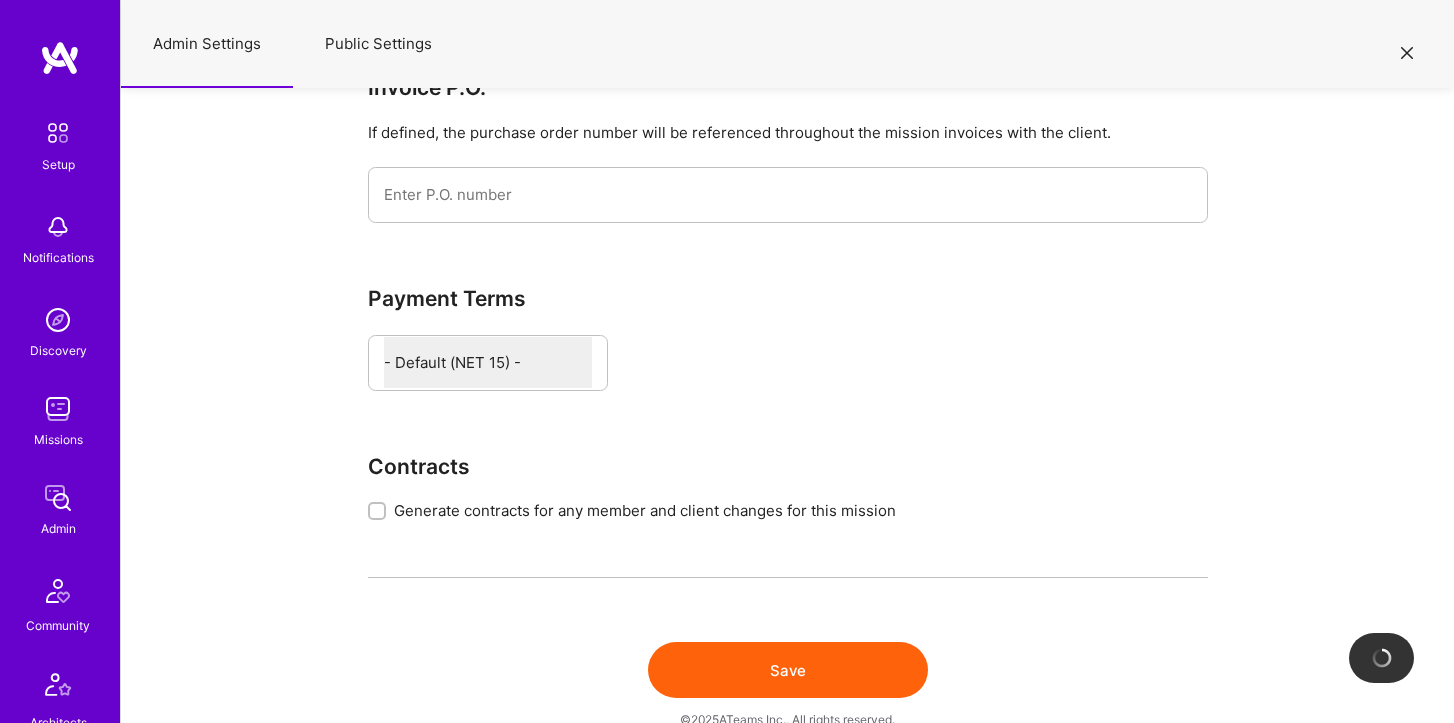 scroll, scrollTop: 1702, scrollLeft: 0, axis: vertical 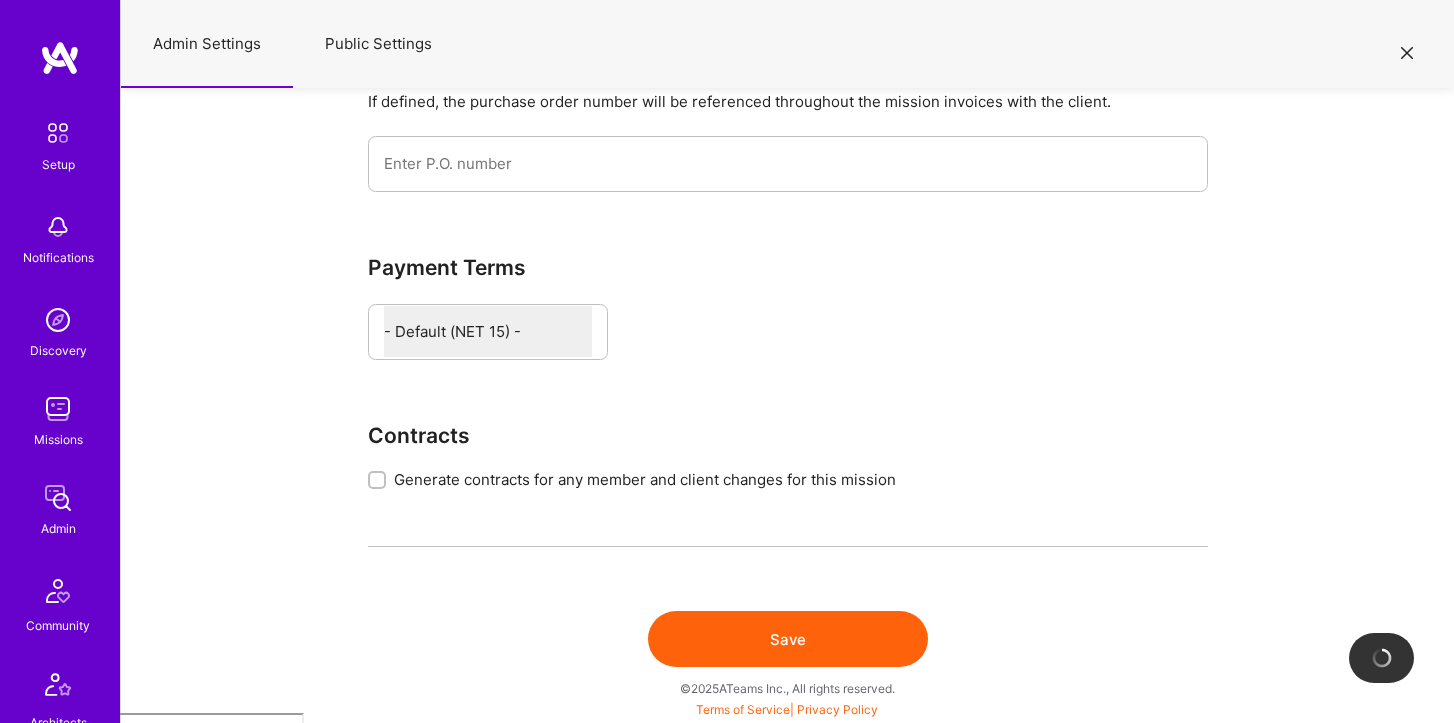 click at bounding box center [1407, 51] 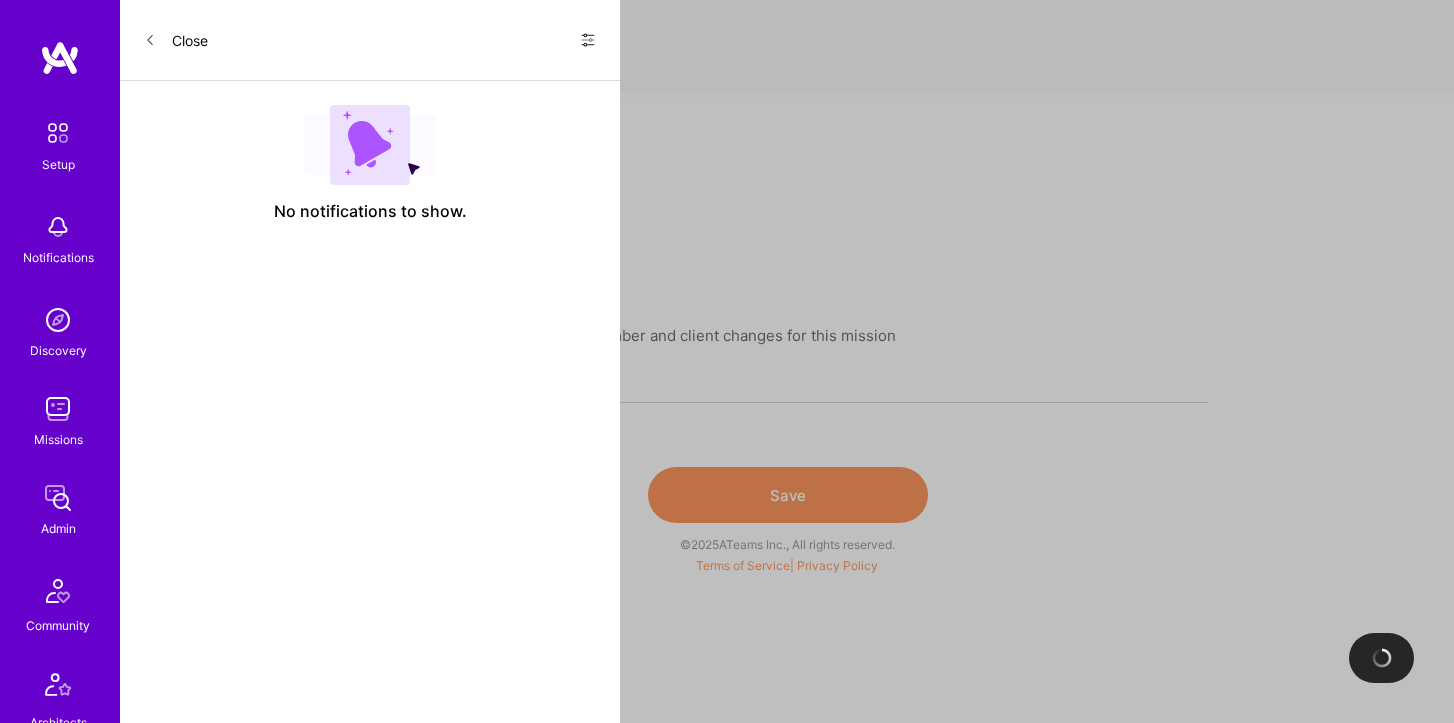 scroll, scrollTop: 0, scrollLeft: 0, axis: both 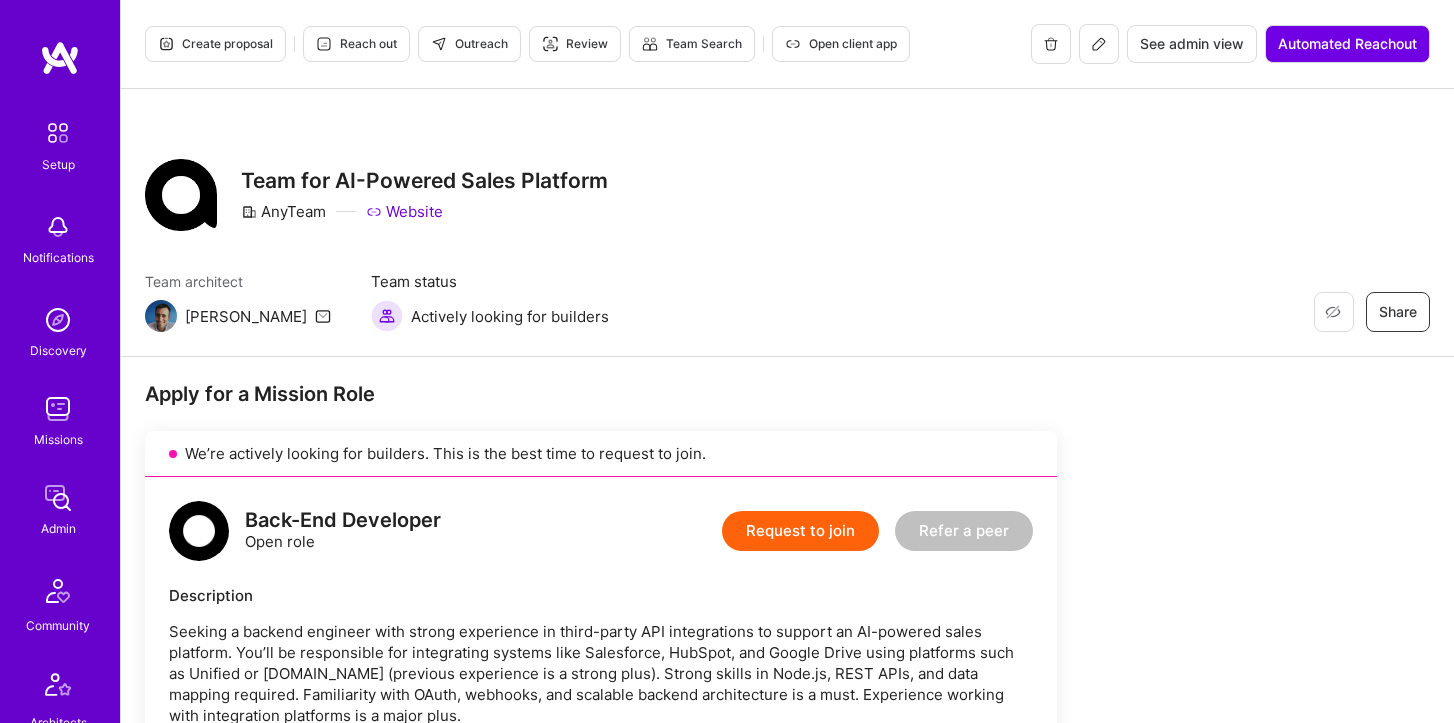 click at bounding box center (1099, 44) 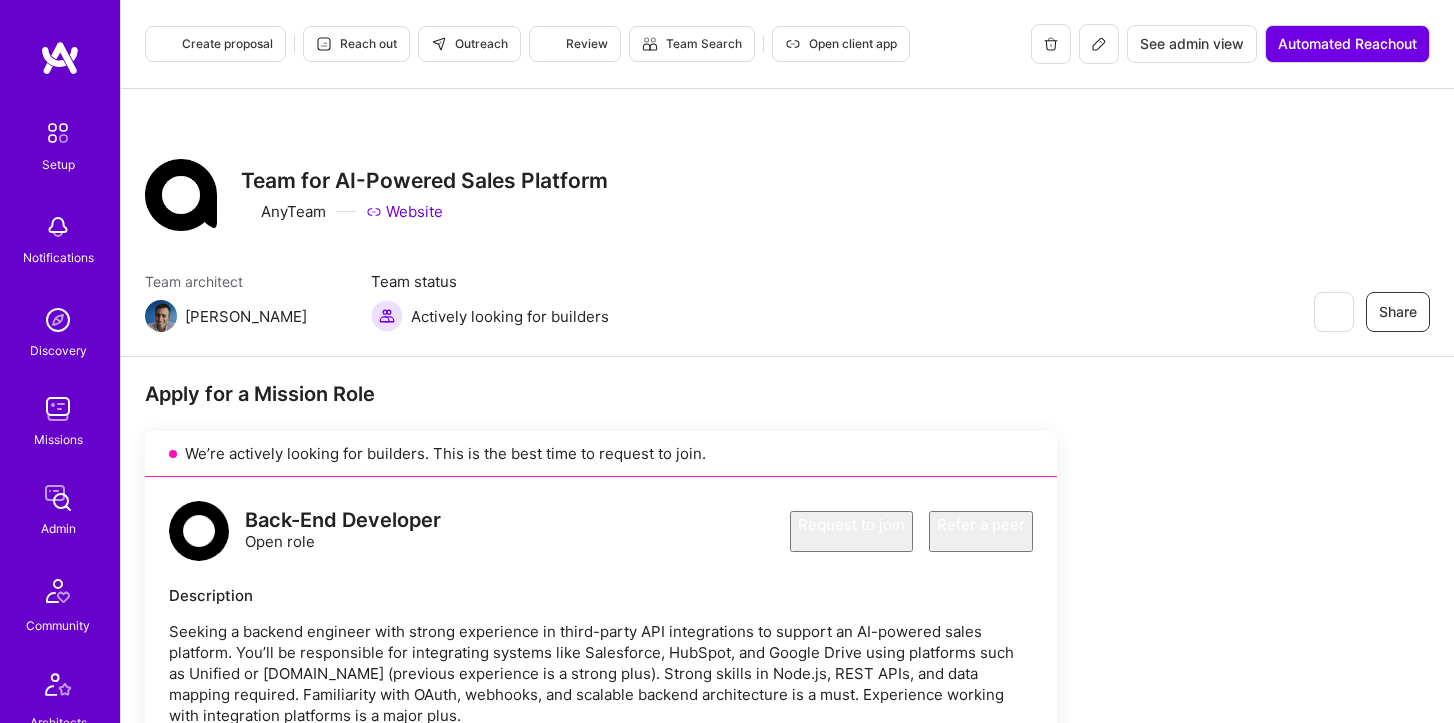 select on "Published" 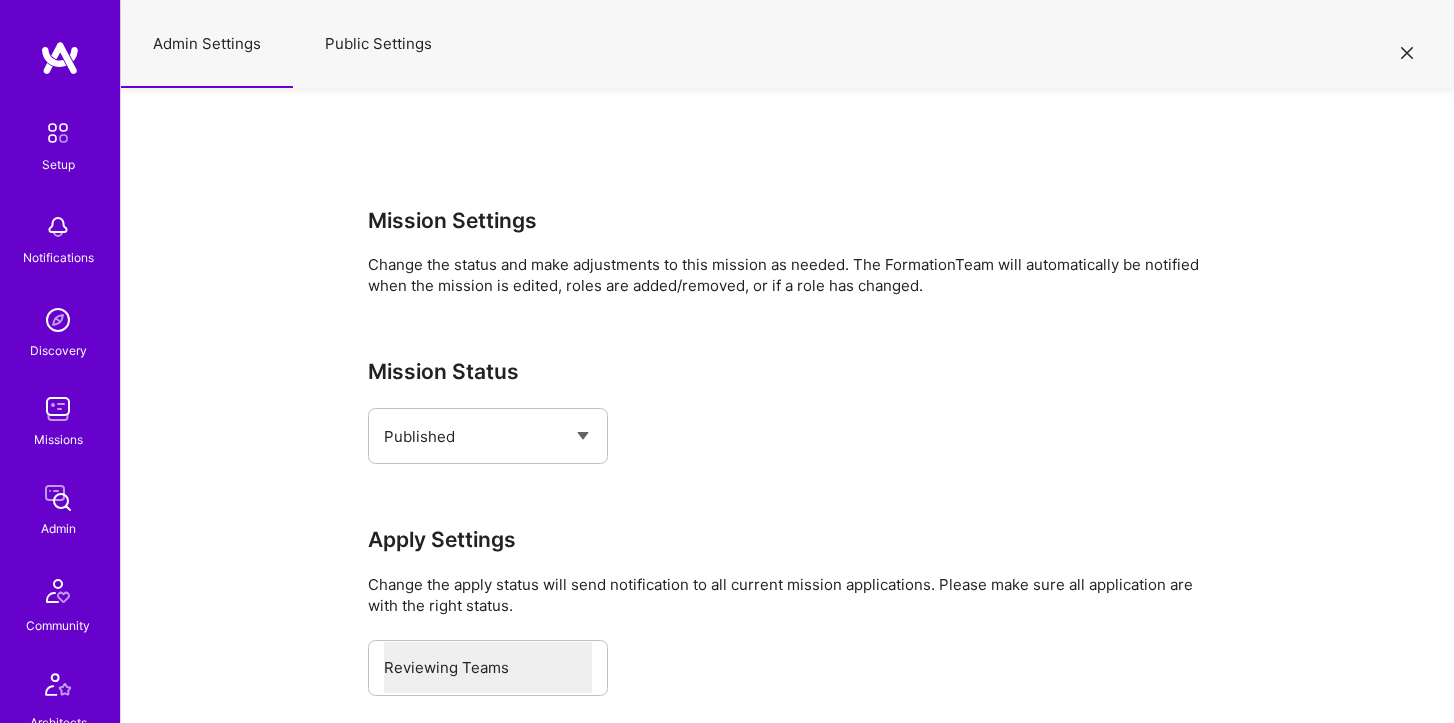 click on "Select Status Spec Formation Created Published Pending Running ScheduledToEnd Ended Archived" at bounding box center [488, 436] 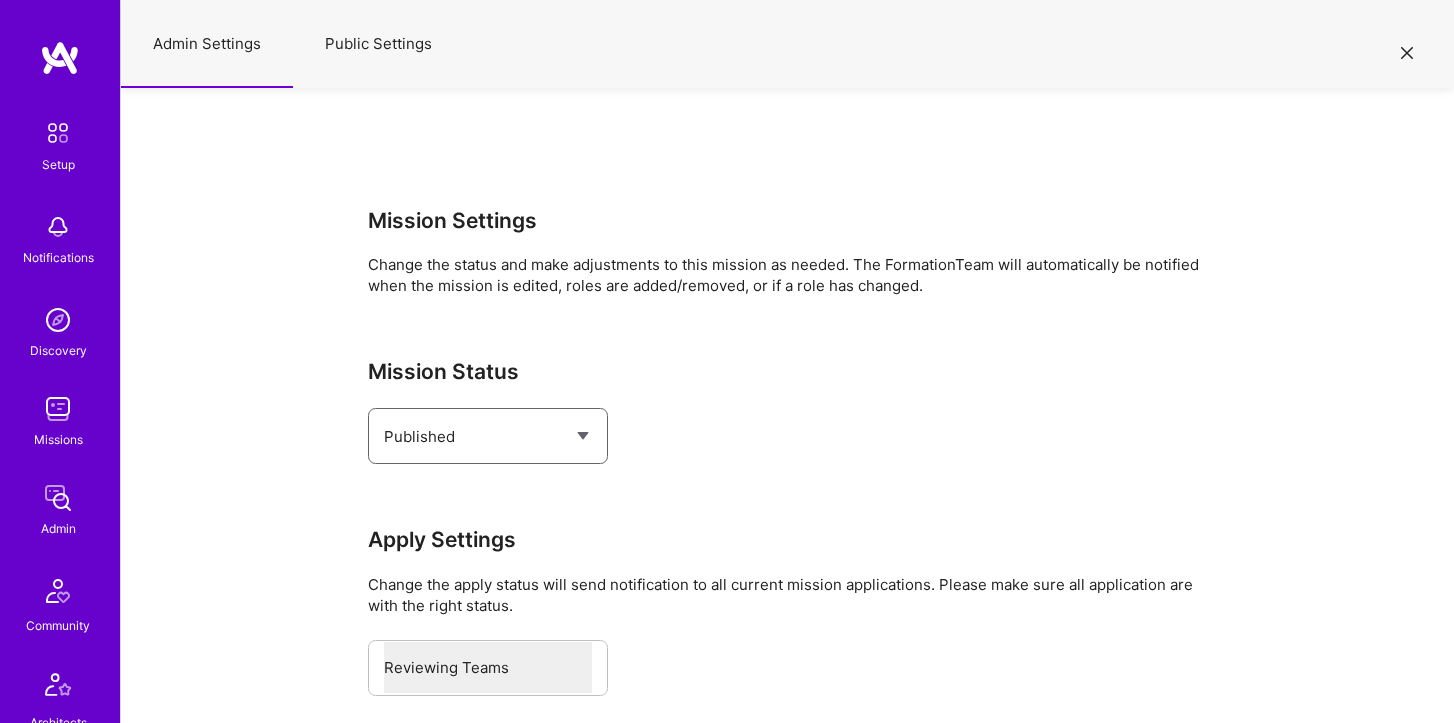 click on "Select Status Spec Formation Created Published Pending Running ScheduledToEnd Ended Archived" at bounding box center [488, 436] 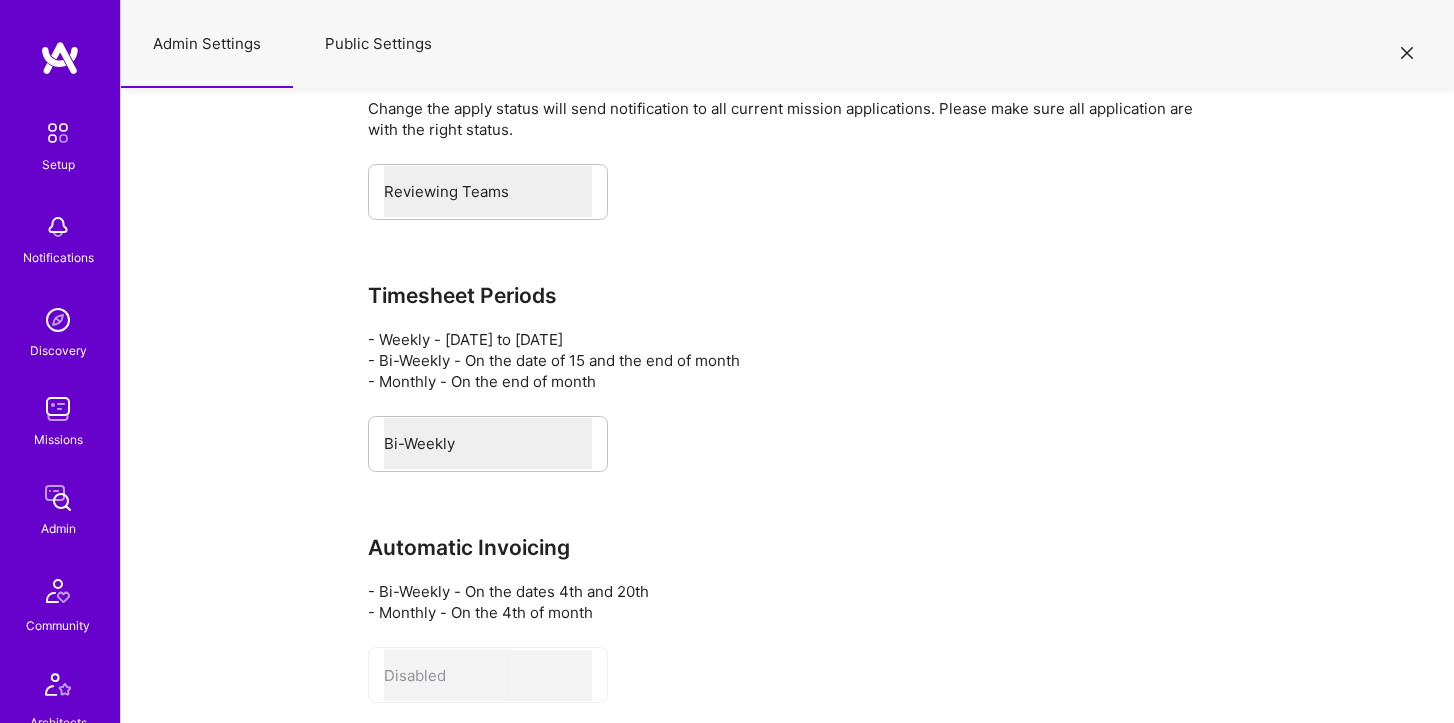 scroll, scrollTop: 343, scrollLeft: 0, axis: vertical 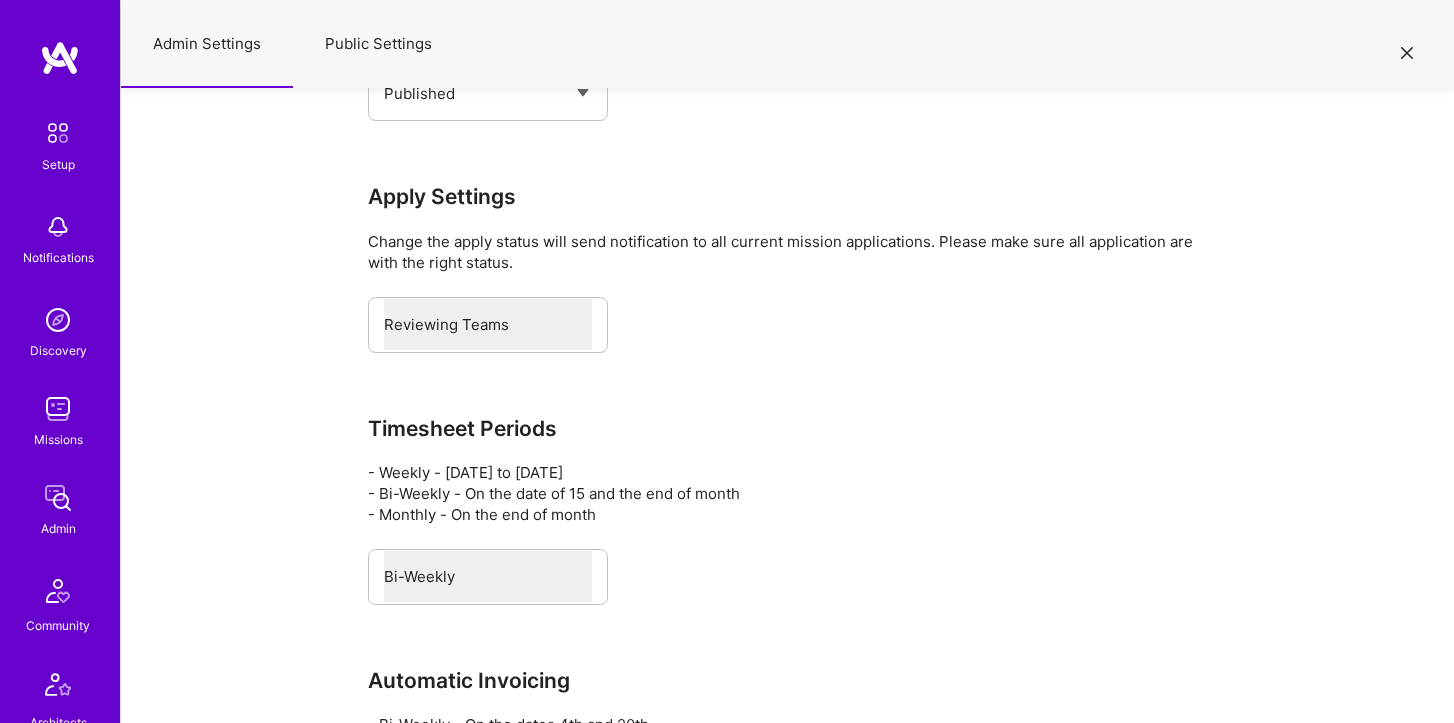 click on "Public Settings" at bounding box center [378, 44] 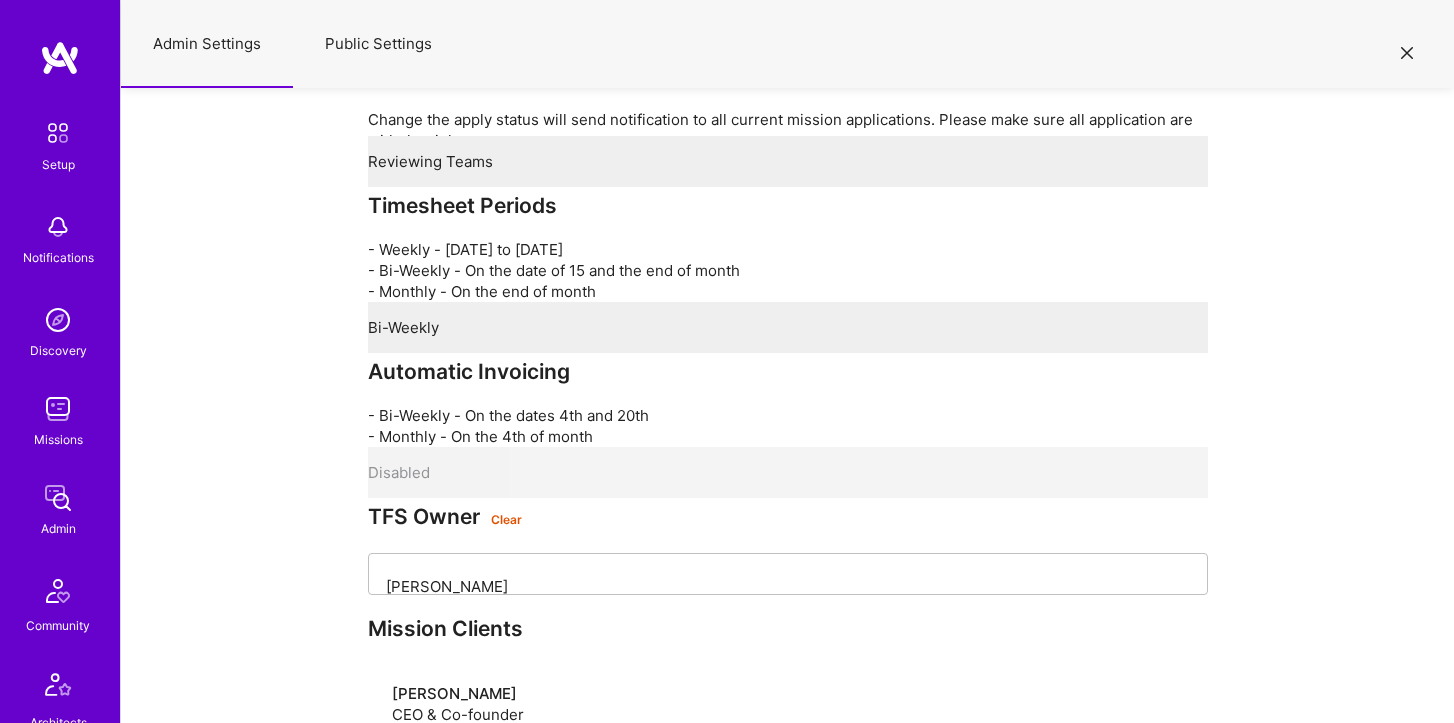 select on "All" 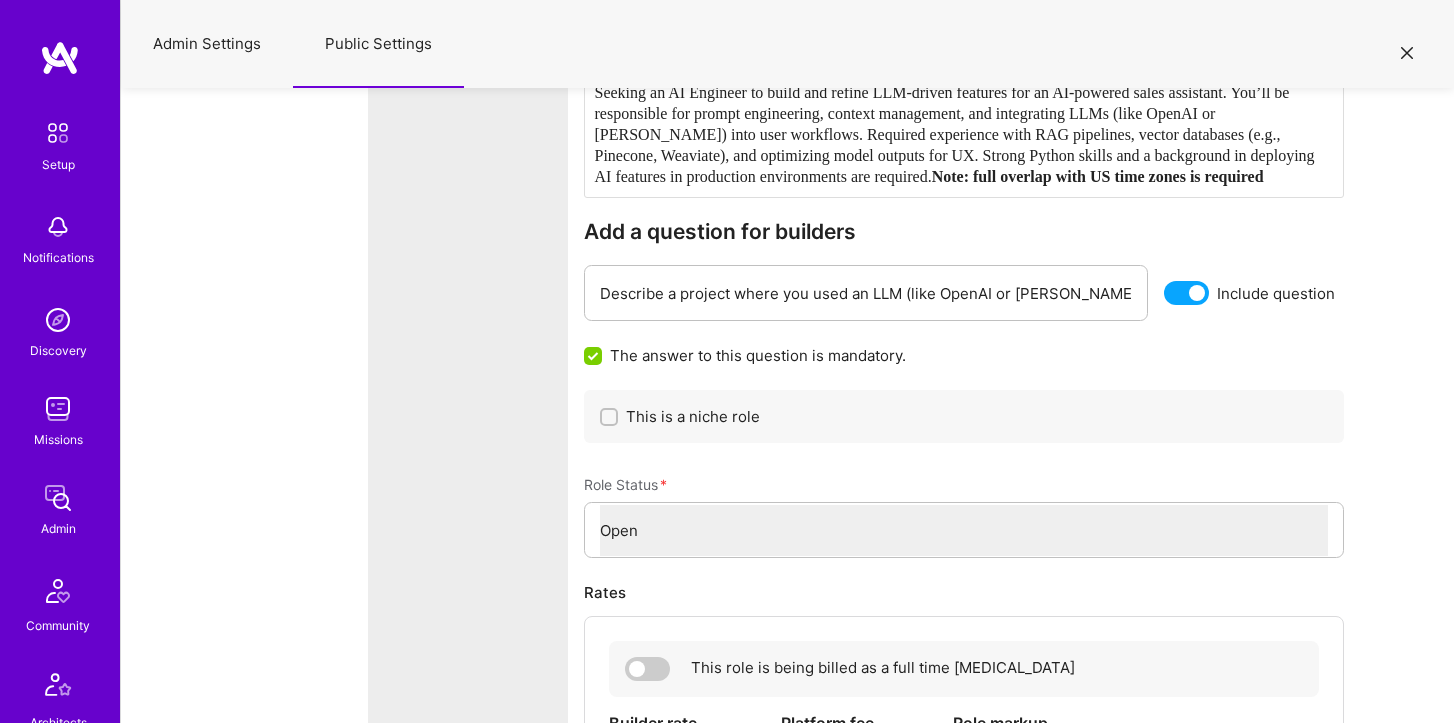 scroll, scrollTop: 3890, scrollLeft: 0, axis: vertical 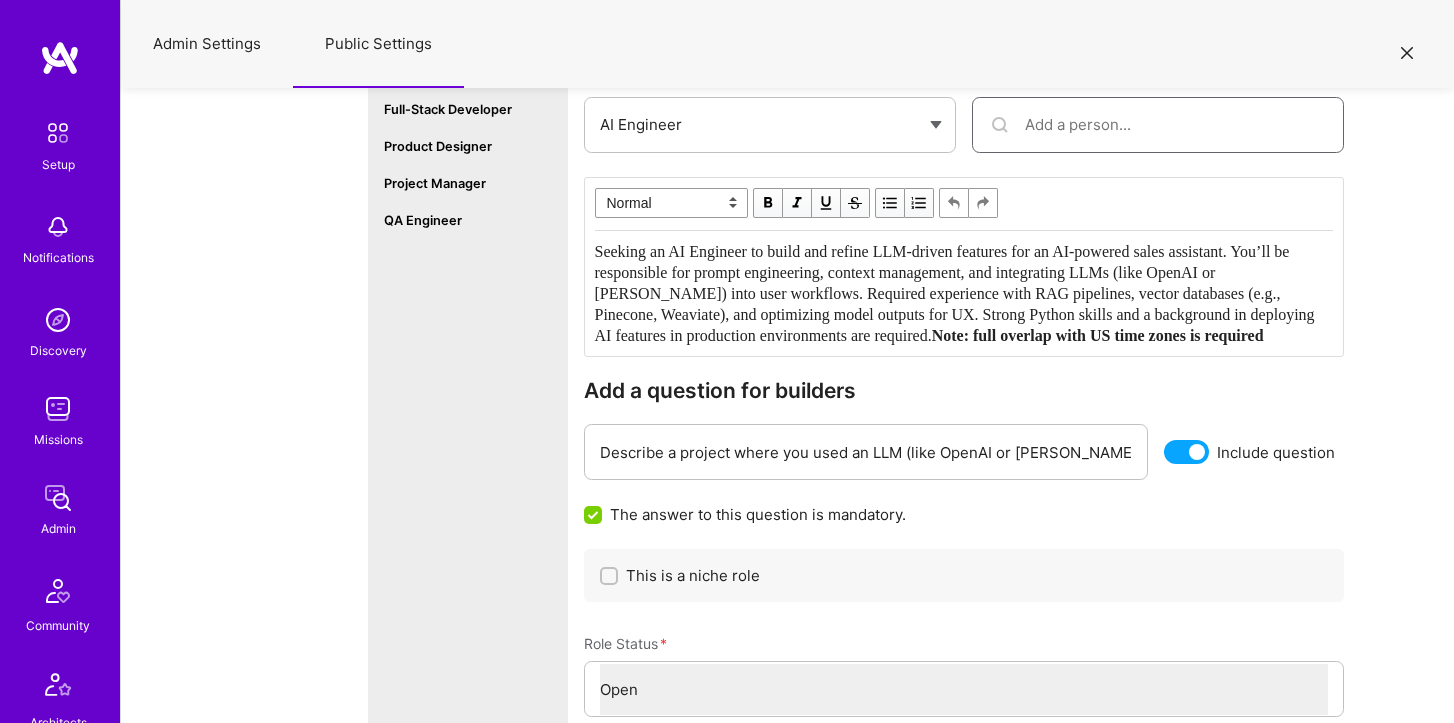 click at bounding box center (1176, 124) 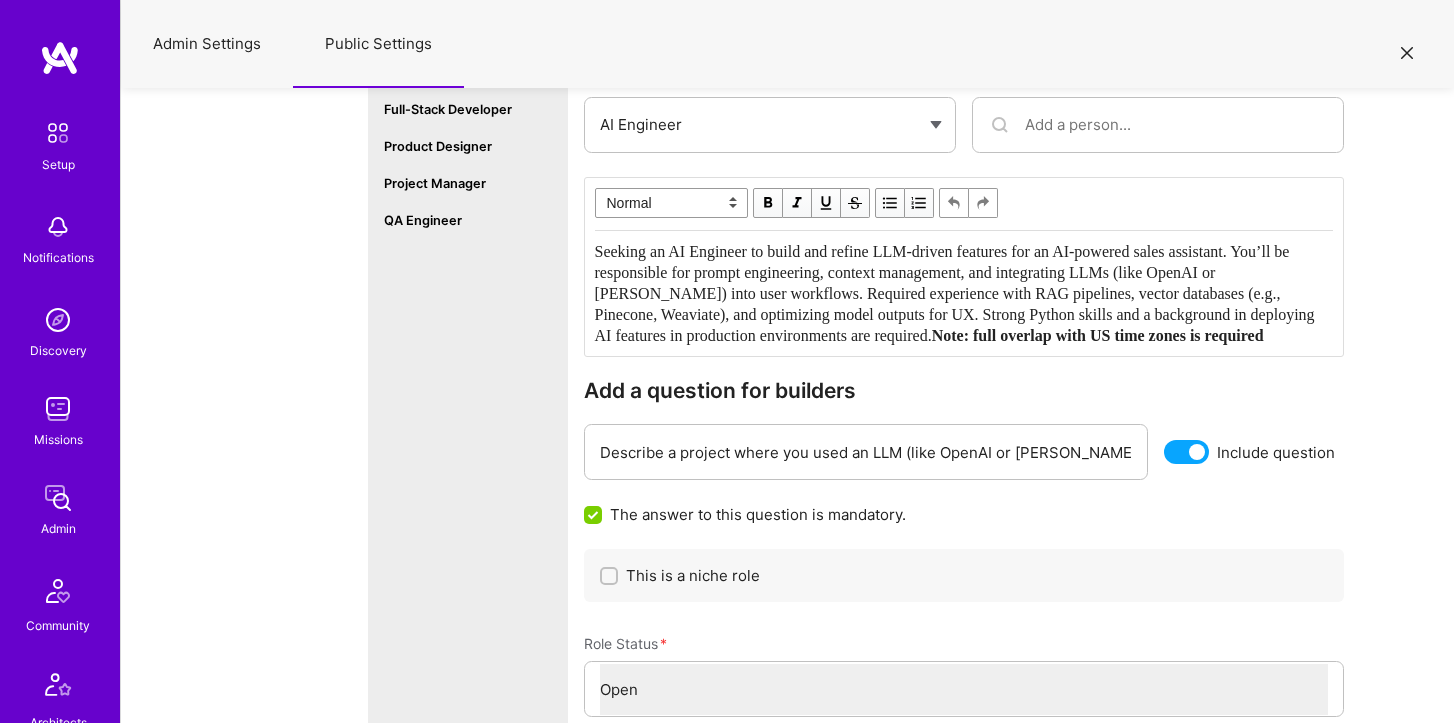 click on "Normal Heading Large Heading Medium Heading Small Normal" at bounding box center [964, 204] 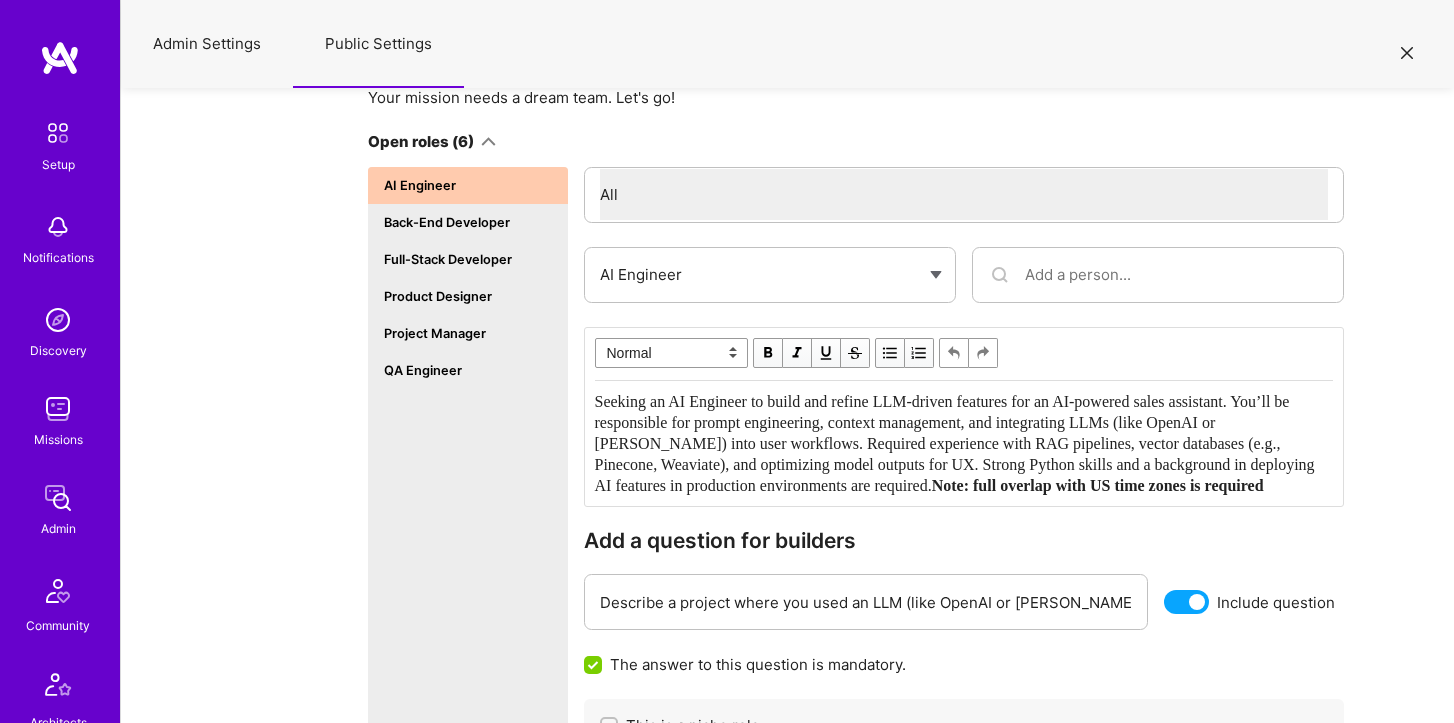 scroll, scrollTop: 3727, scrollLeft: 0, axis: vertical 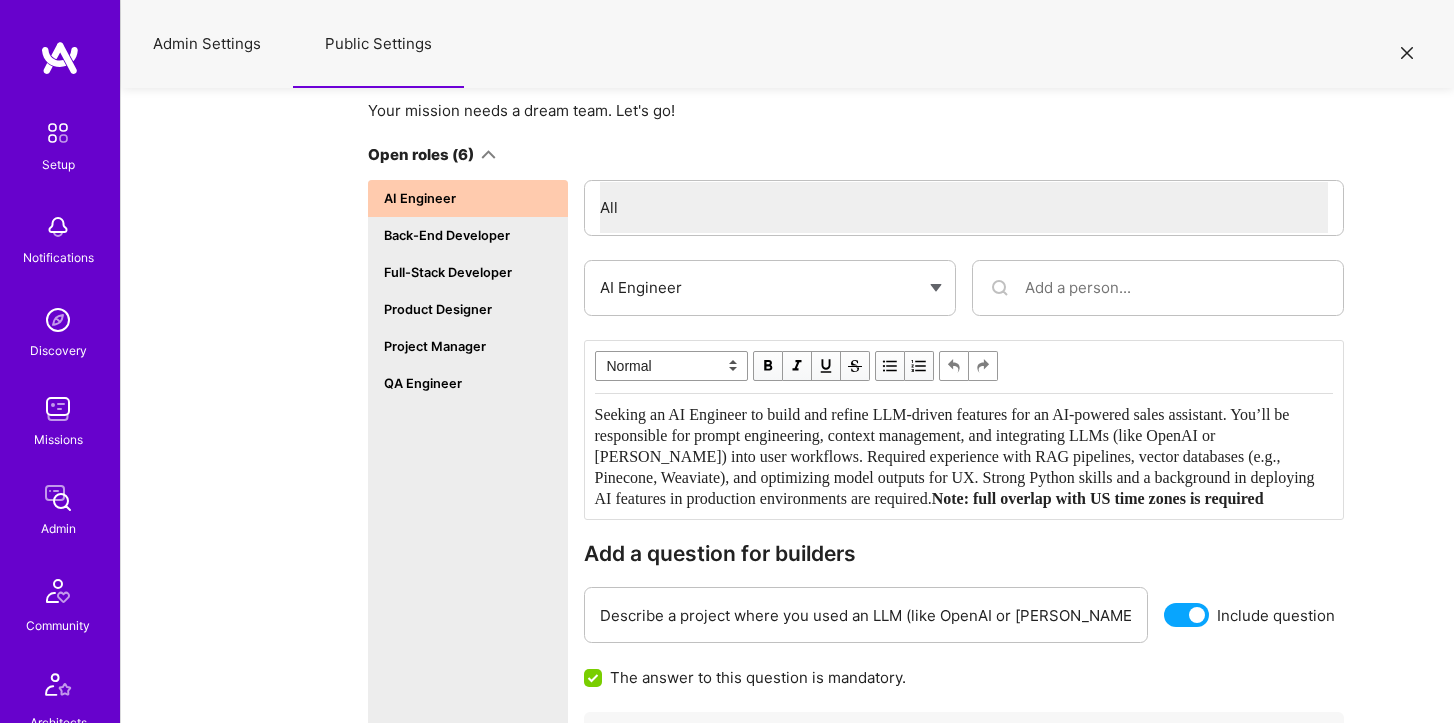 click on "Product Designer" at bounding box center (438, 309) 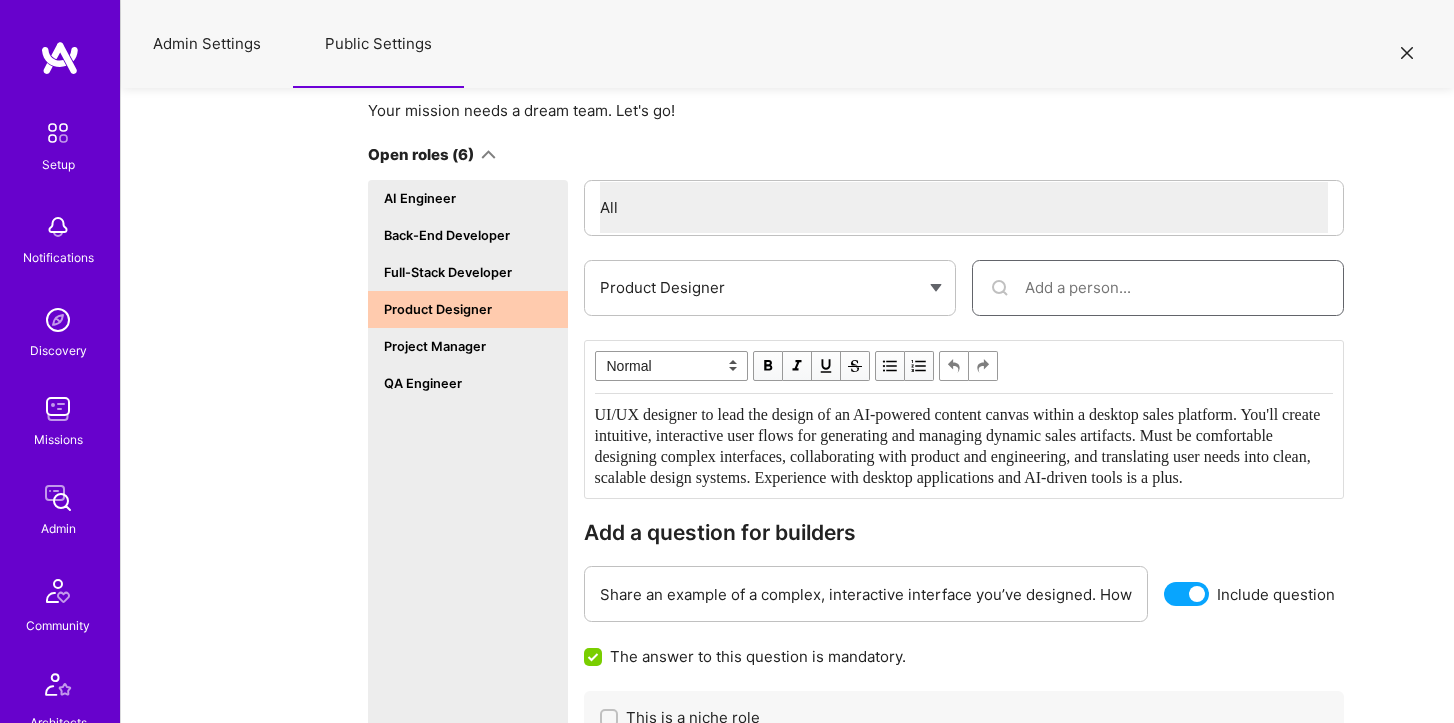 click at bounding box center (1176, 287) 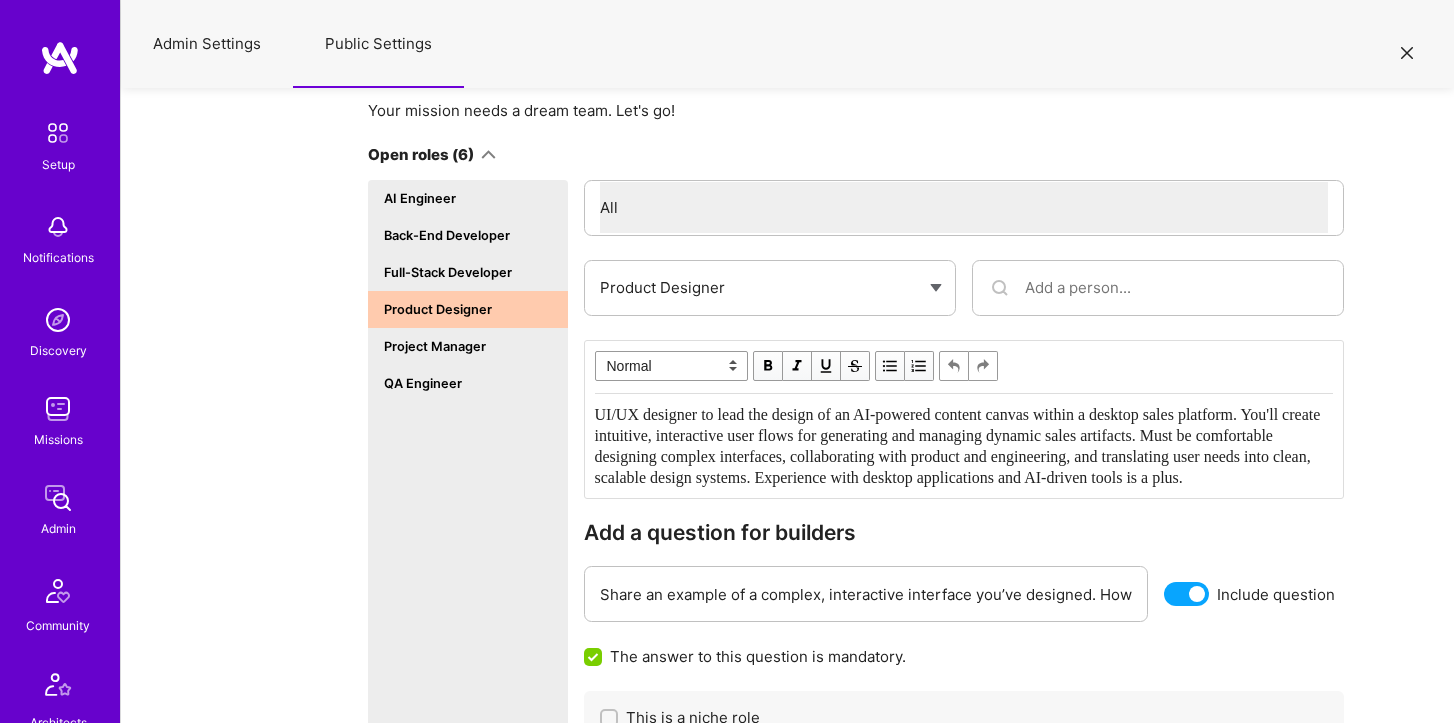 click on "Now, Let's Make a Team Your mission needs a dream team. Let's go! Open roles (6) AI Engineer Back-End Developer Full-Stack Developer Product Designer Project Manager QA Engineer Select visibility status Only Admin All AI Engineer Normal Heading Large Heading Medium Heading Small Normal Seeking an AI Engineer to build and refine LLM-driven features for an AI-powered sales assistant. You’ll be responsible for prompt engineering, context management, and integrating LLMs (like OpenAI or [PERSON_NAME]) into user workflows. Required experience with RAG pipelines, vector databases (e.g., Pinecone, Weaviate), and optimizing model outputs for UX. Strong Python skills and a background in deploying AI features in production environments are required.
Note: full overlap with US time zones is required Add a question for builders Describe a project where you used an LLM (like OpenAI or [PERSON_NAME]) in a real product. How did you manage context, prompt design, and retrieval using tools like vector databases or RAG pipelines? * Open" at bounding box center [788, 1187] 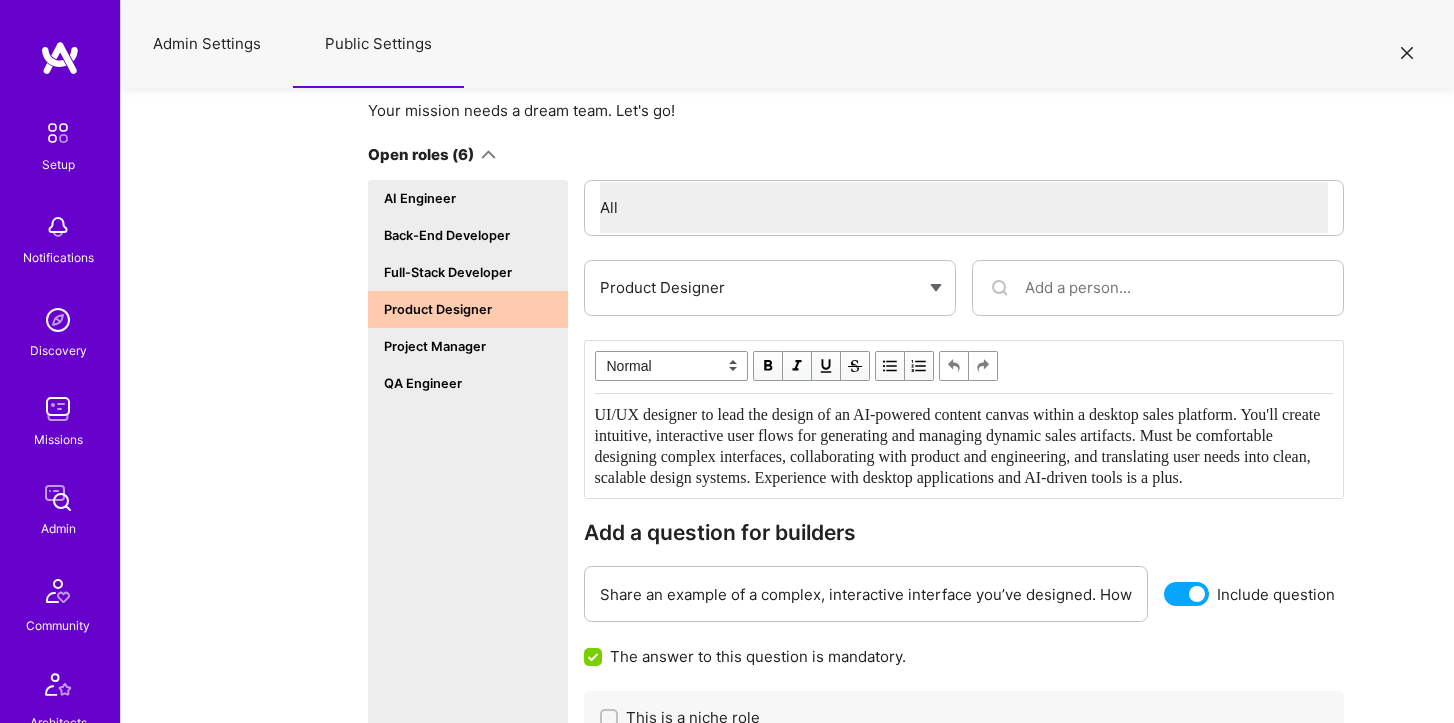 click on "Admin Settings" at bounding box center [207, 44] 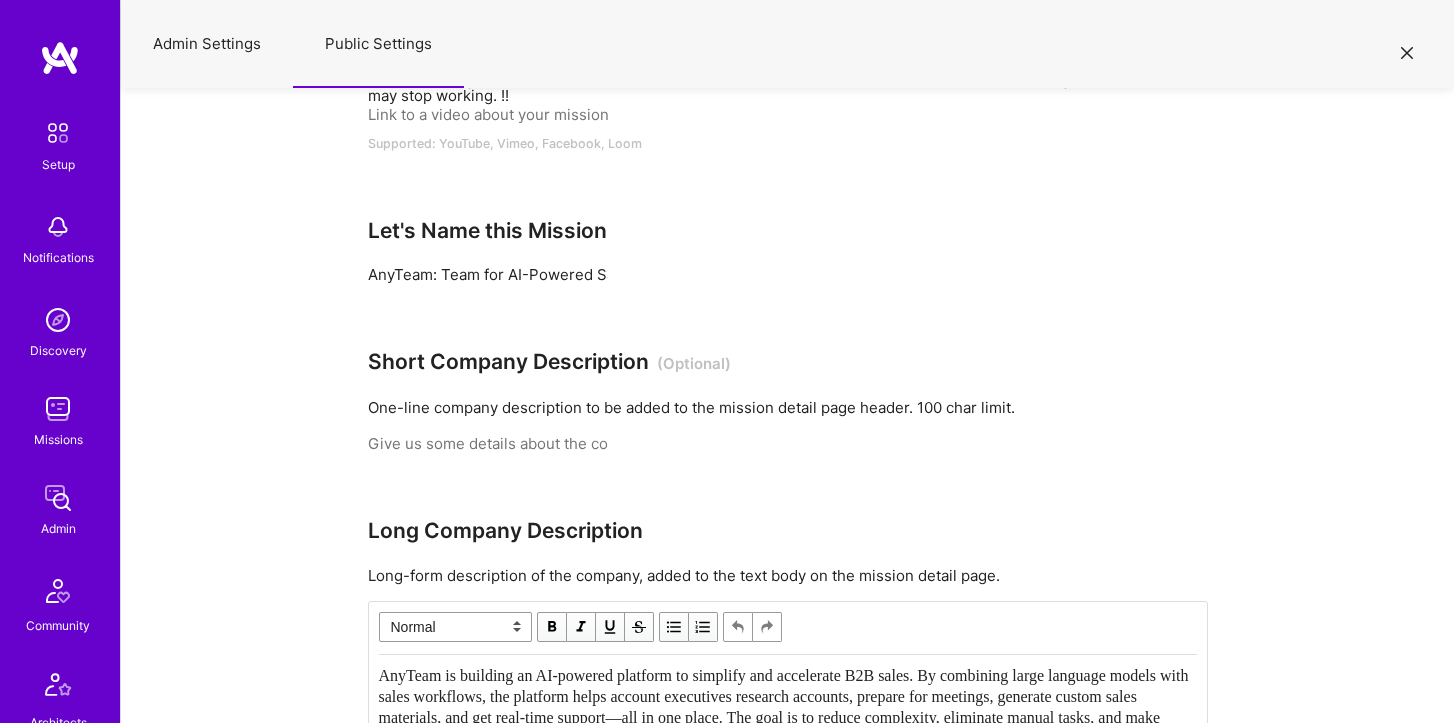 select on "Published" 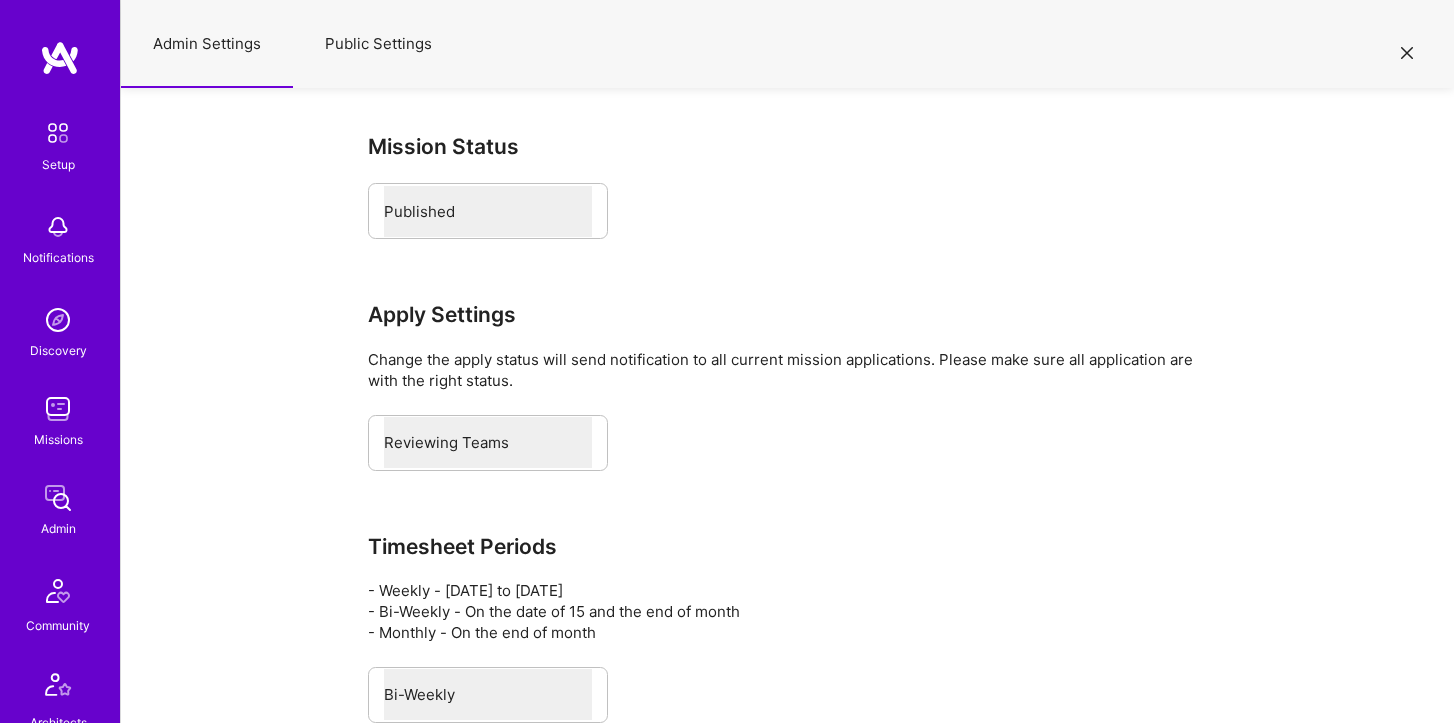 scroll, scrollTop: 0, scrollLeft: 0, axis: both 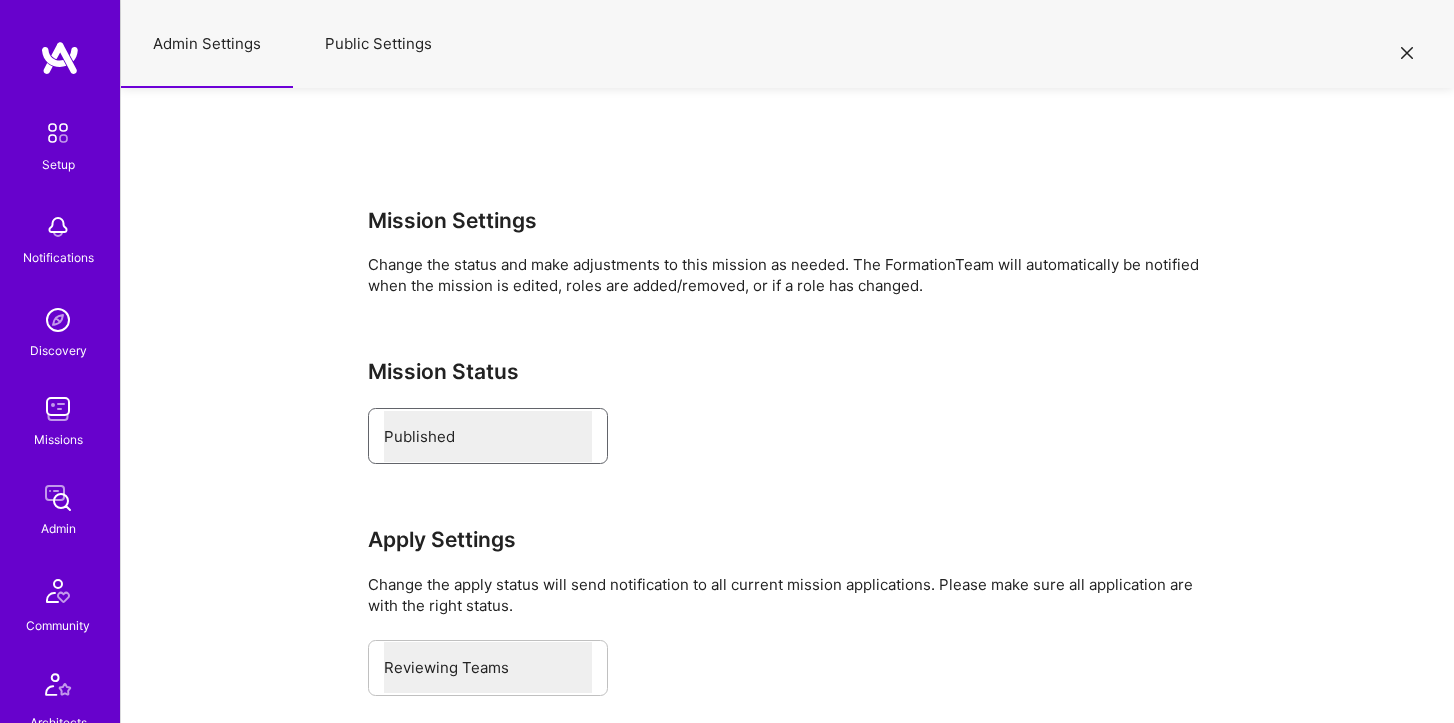 click on "Select Status Spec Formation Created Published Pending Running ScheduledToEnd Ended Archived" at bounding box center (488, 436) 